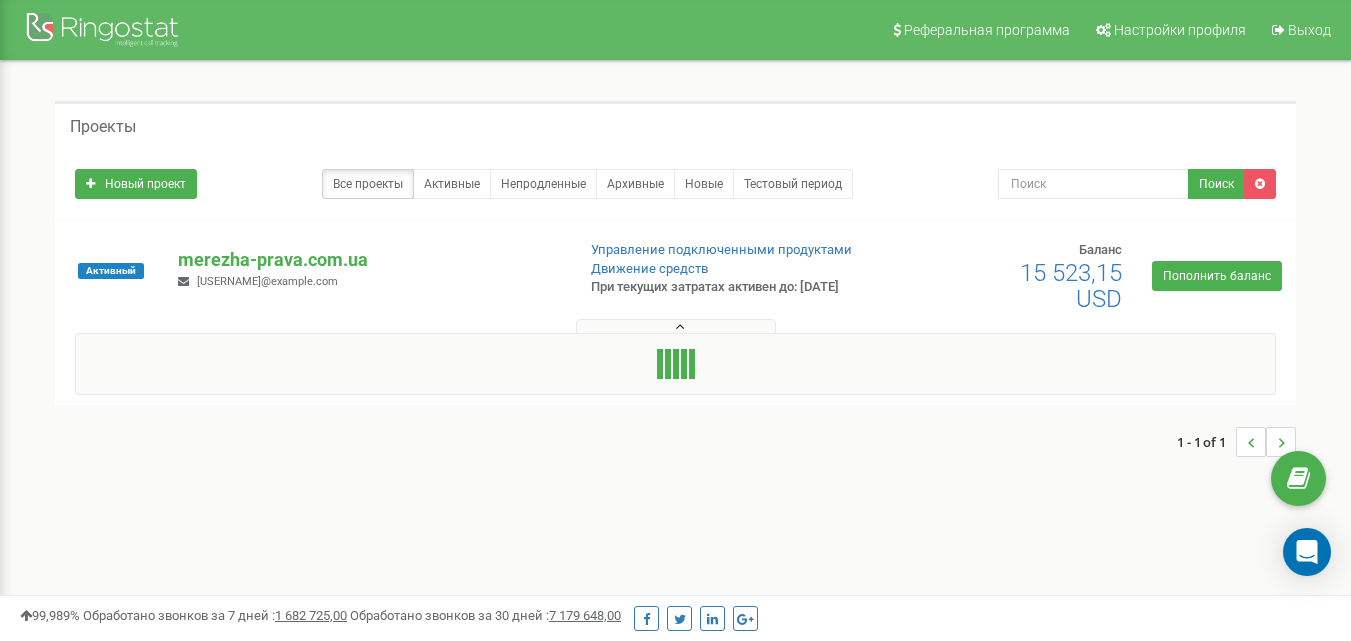 scroll, scrollTop: 0, scrollLeft: 0, axis: both 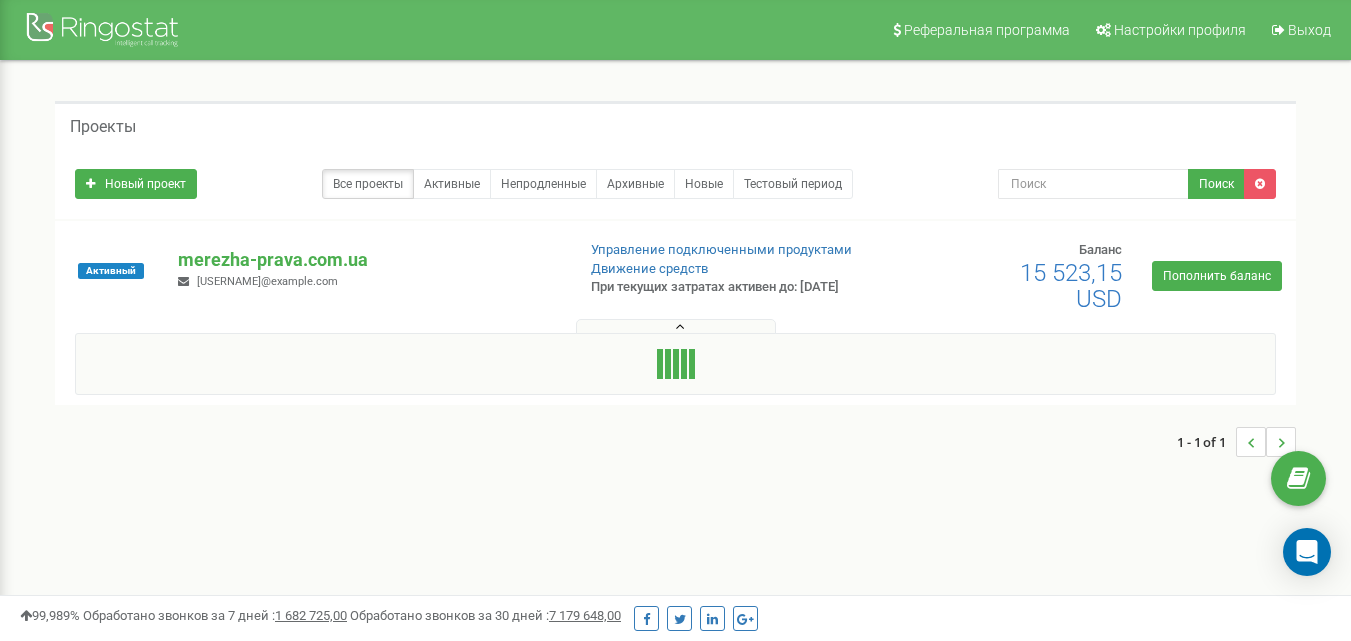 click at bounding box center (676, 326) 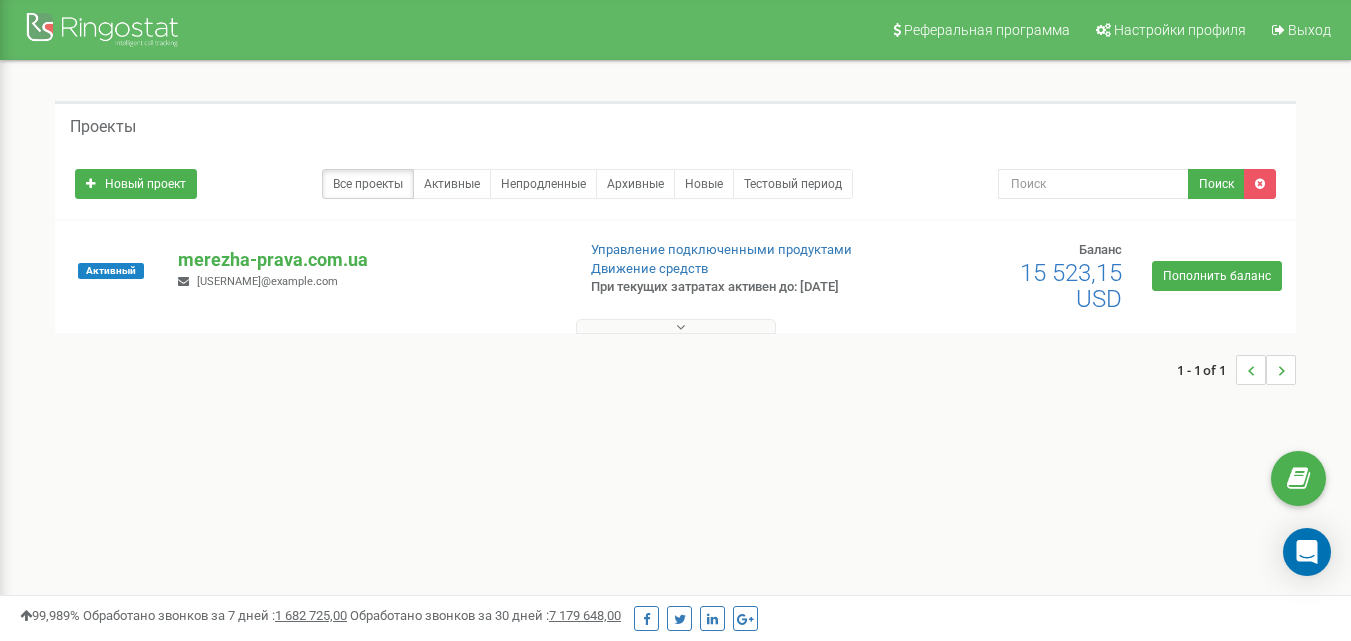 click at bounding box center [676, 326] 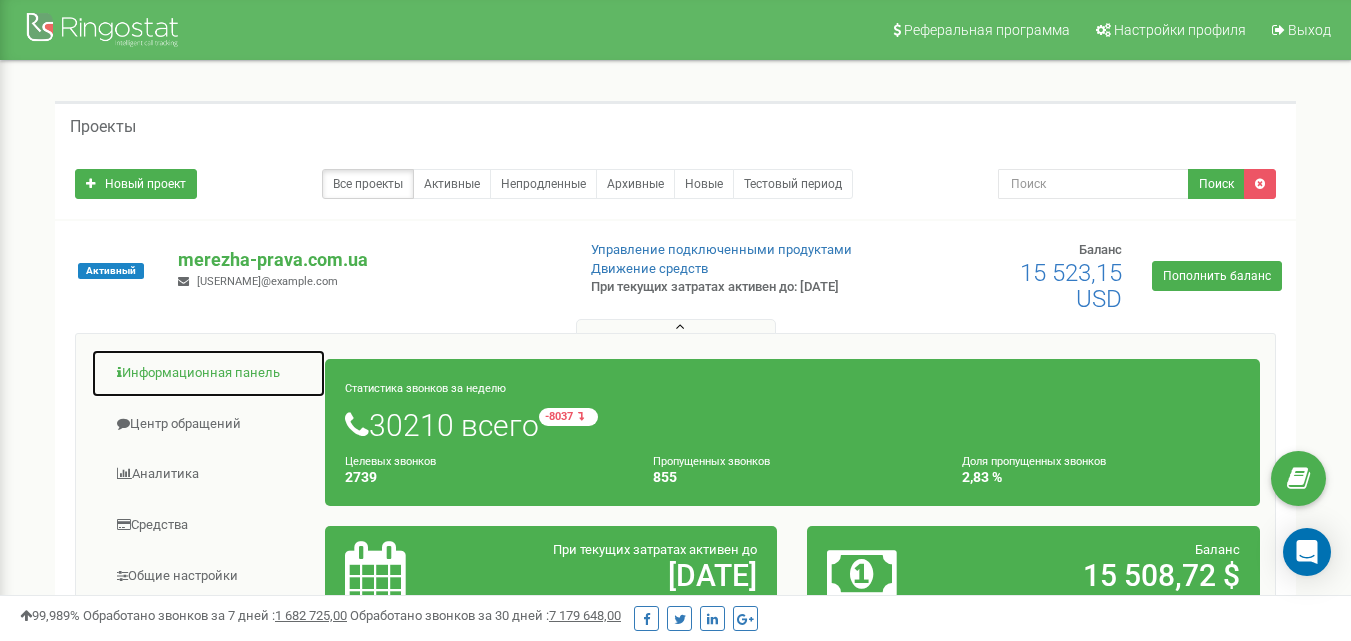 click on "Информационная панель" at bounding box center [208, 373] 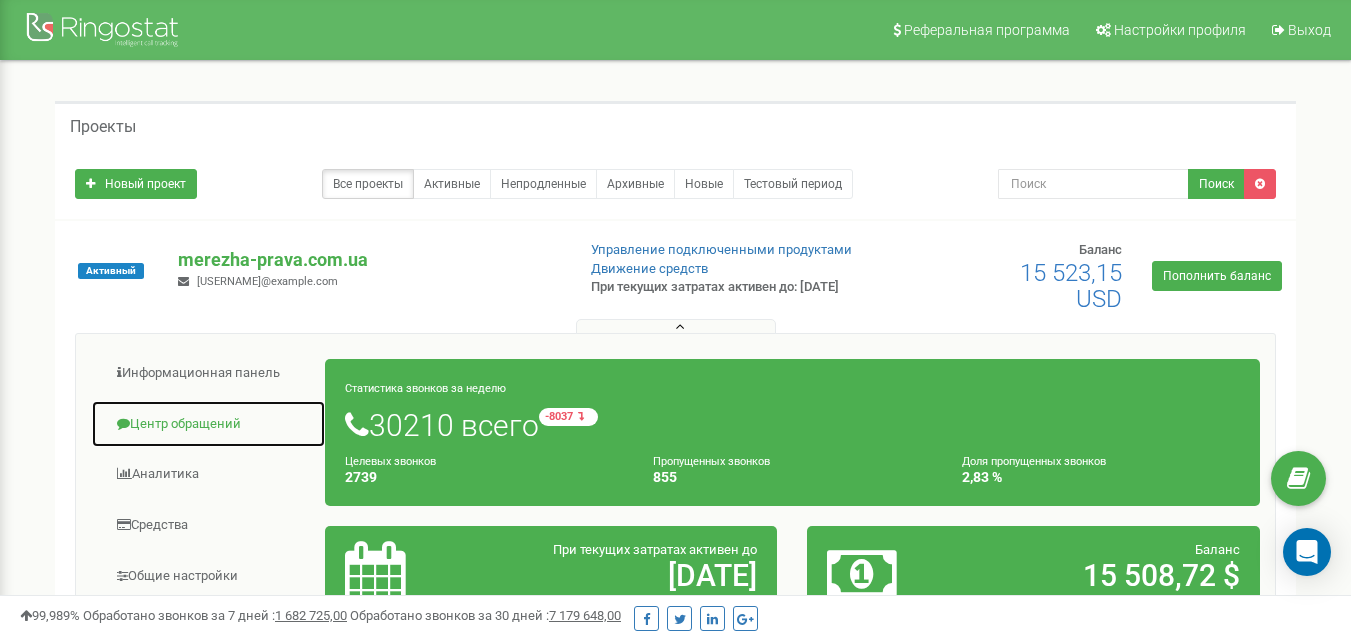 click on "Центр обращений" at bounding box center [208, 424] 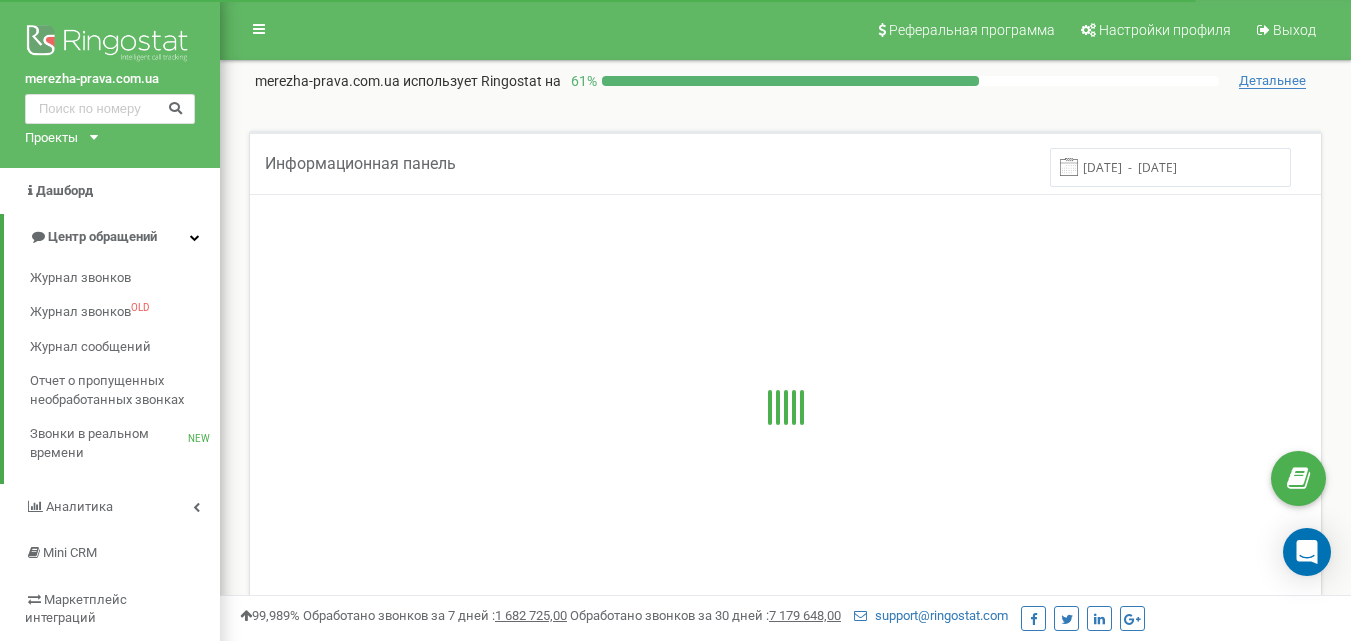 scroll, scrollTop: 0, scrollLeft: 0, axis: both 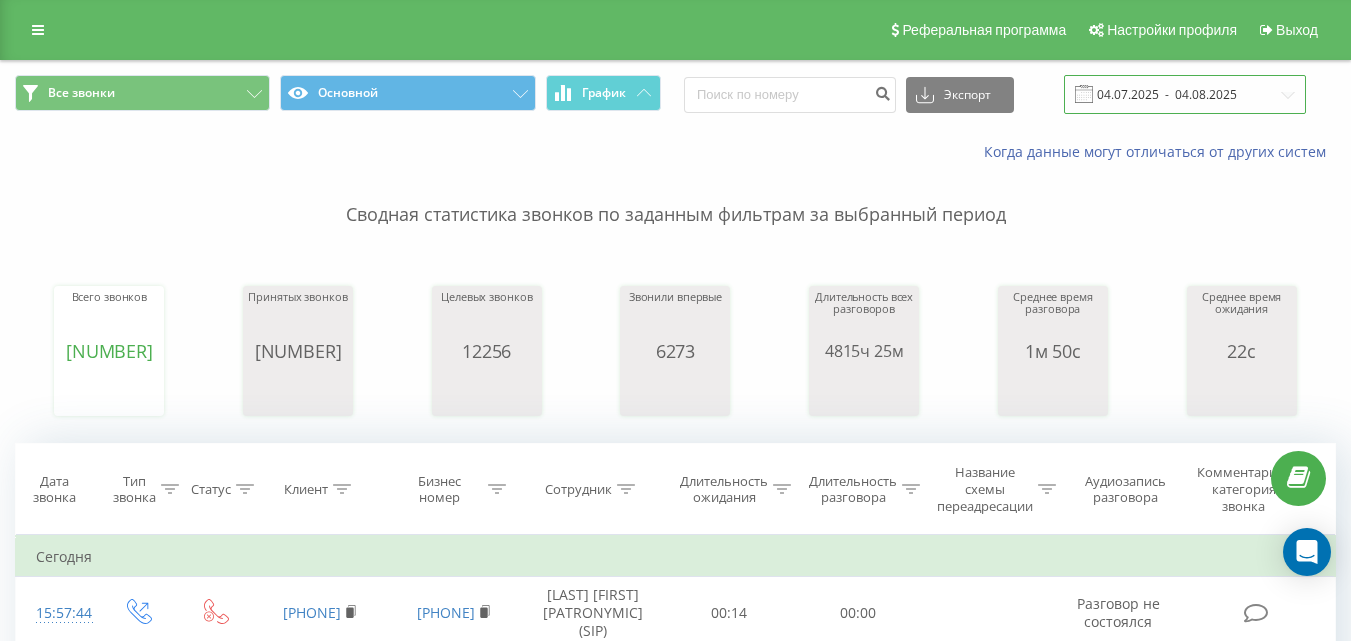 click on "04.07.2025  -  04.08.2025" at bounding box center [1185, 94] 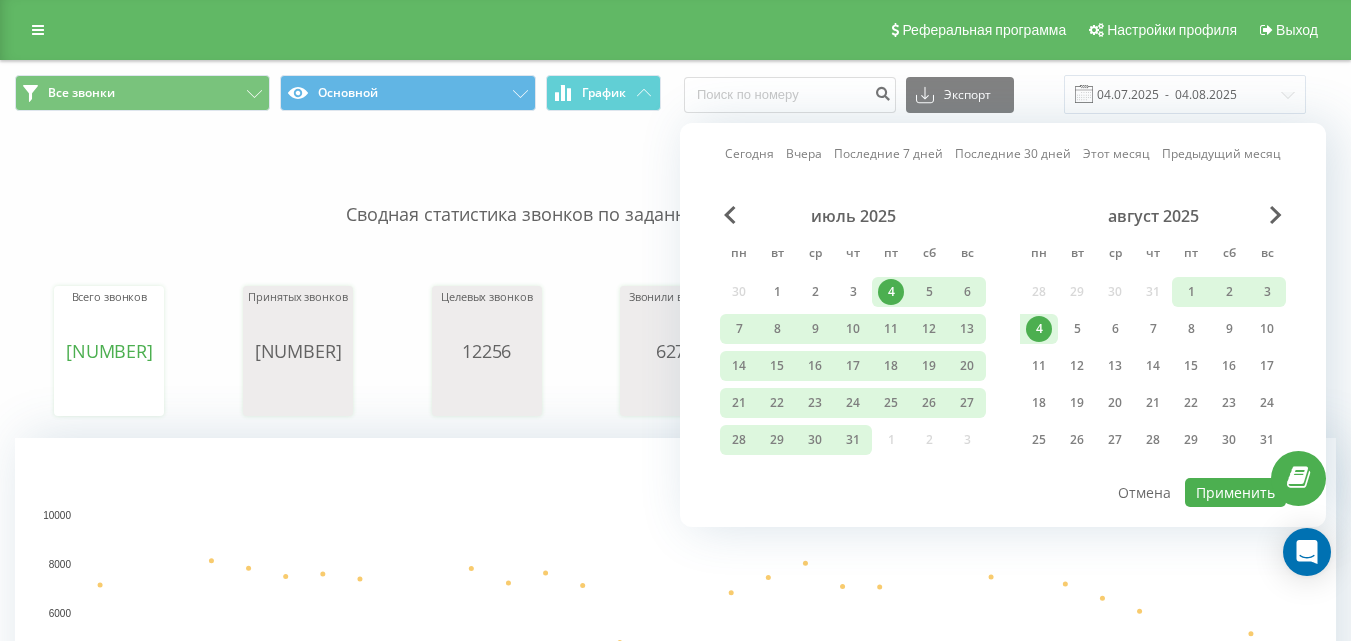 click on "4" at bounding box center [1039, 329] 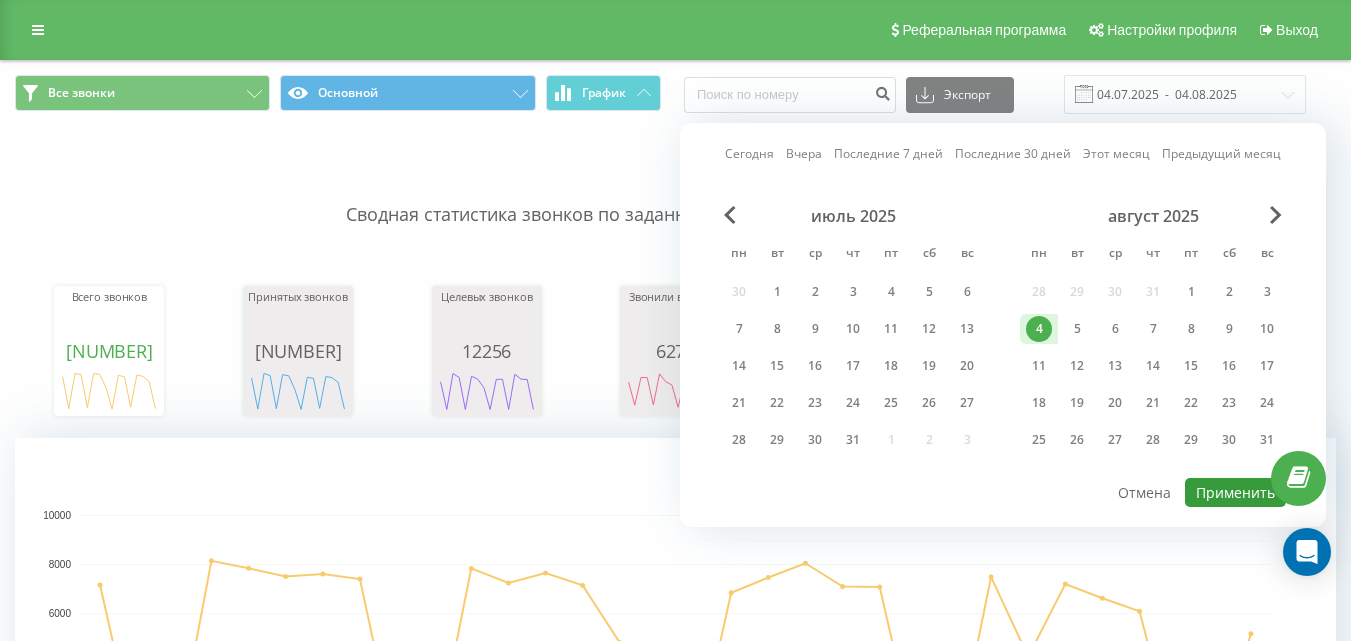 click on "Применить" at bounding box center (1235, 492) 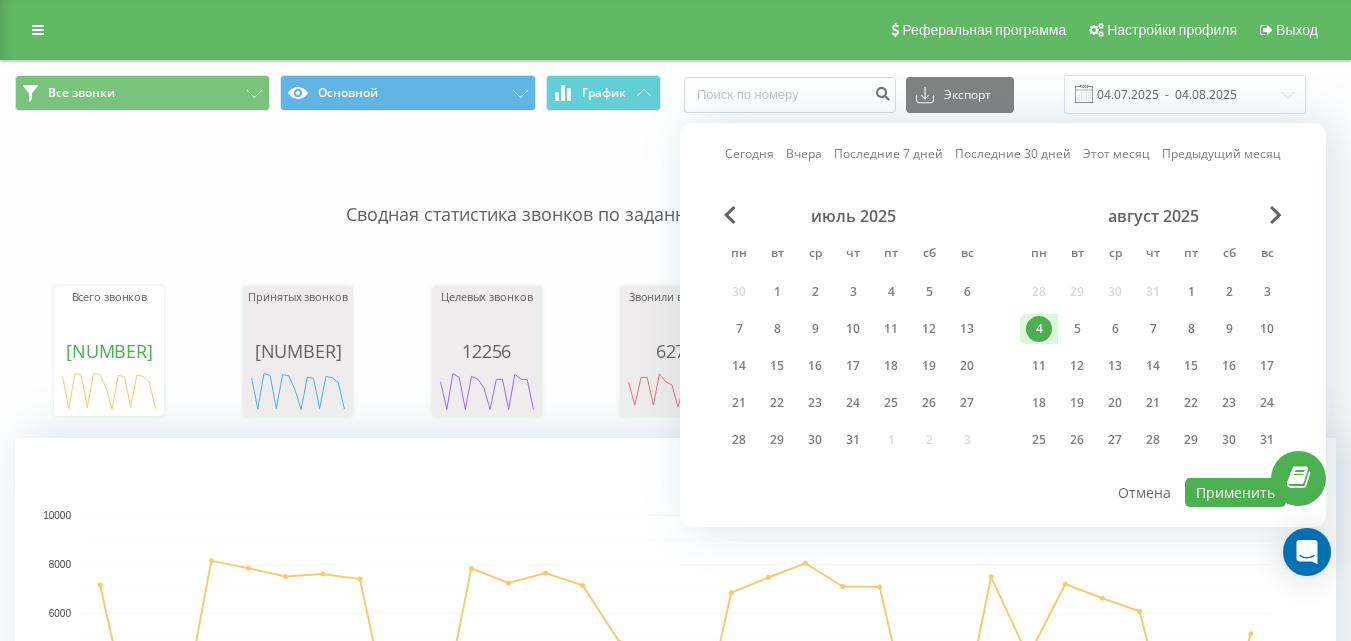 type on "04.08.2025  -  04.08.2025" 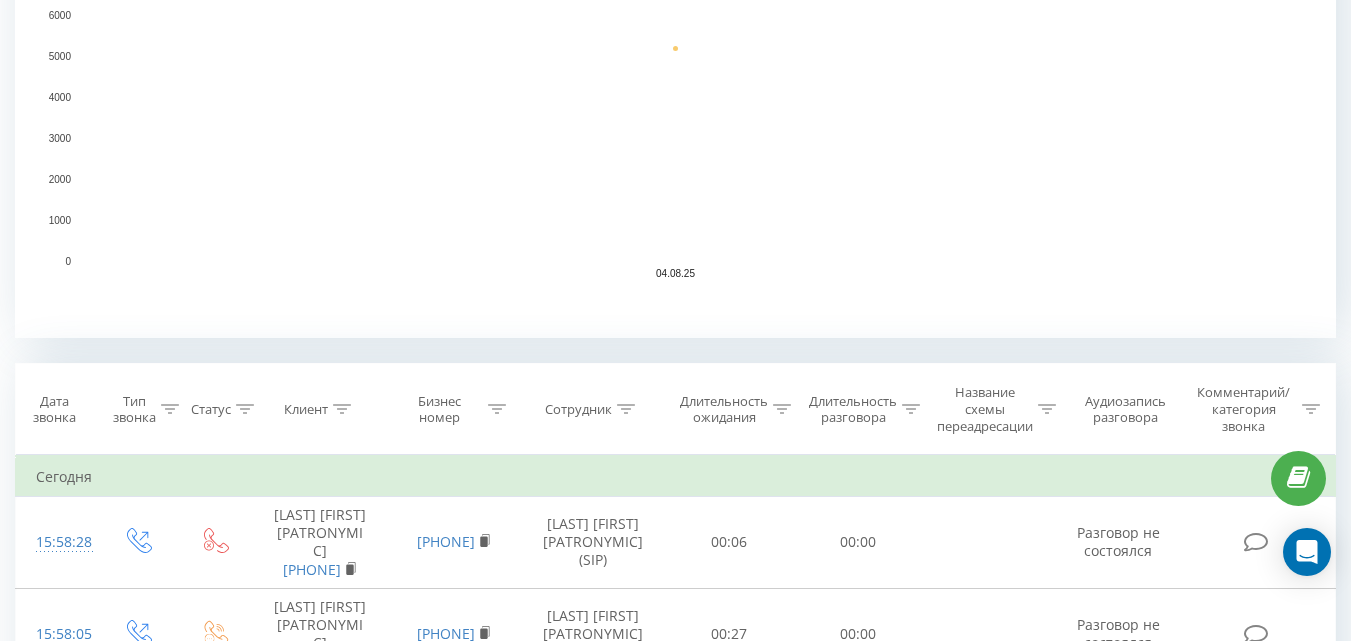 scroll, scrollTop: 700, scrollLeft: 0, axis: vertical 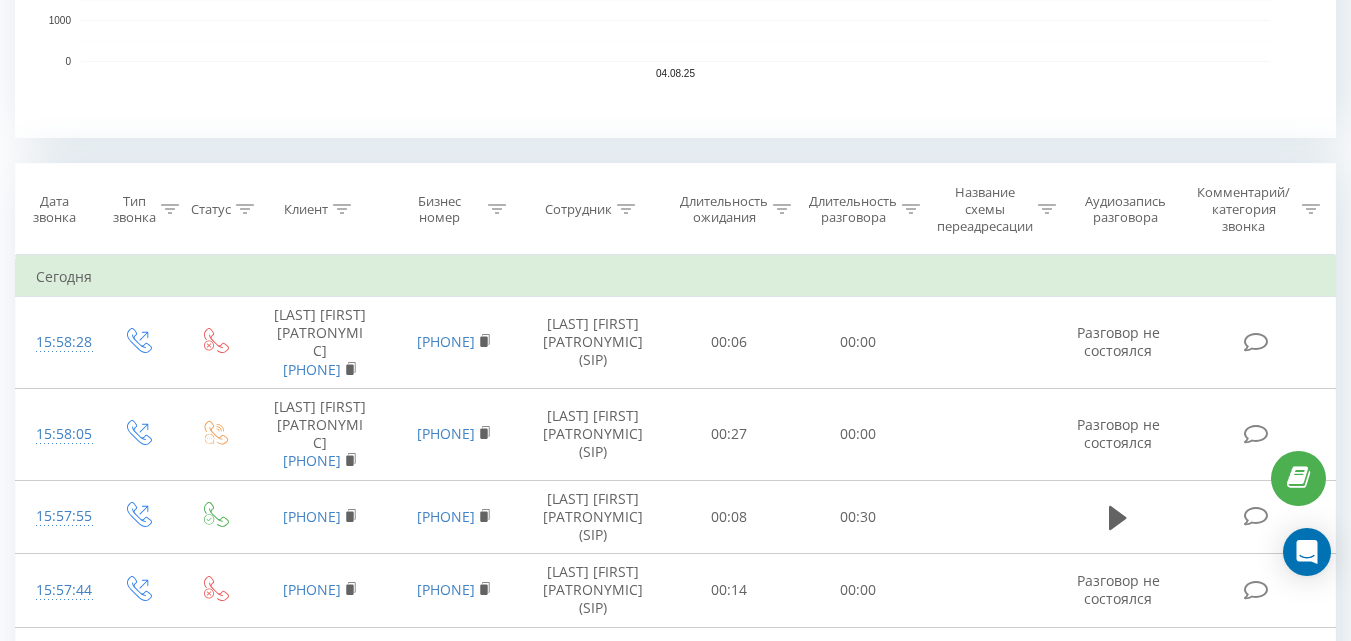 click at bounding box center (626, 209) 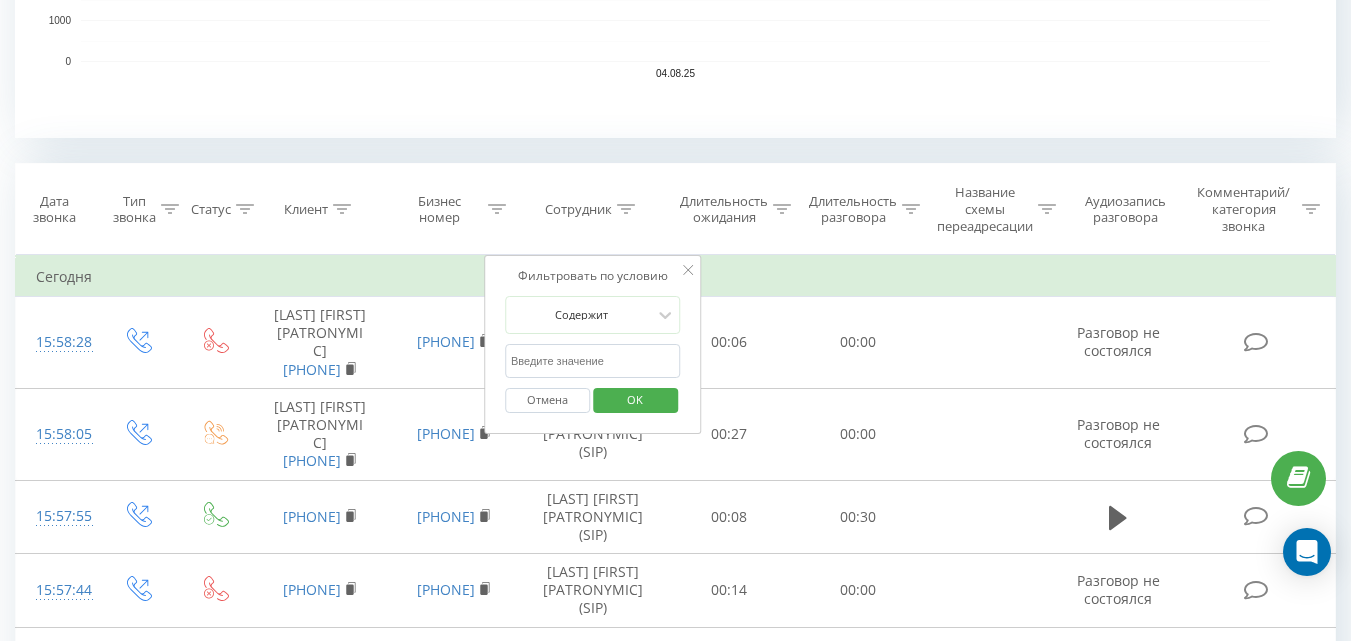 drag, startPoint x: 617, startPoint y: 347, endPoint x: 617, endPoint y: 365, distance: 18 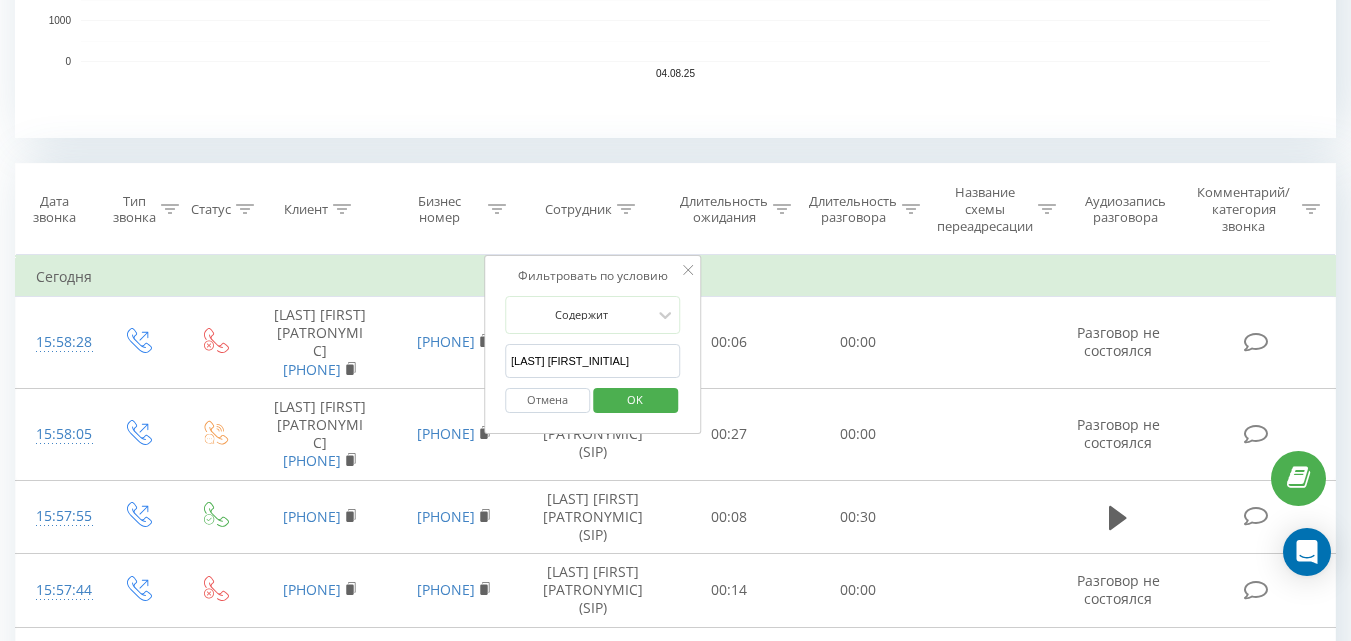 type on "[LAST] [FIRST]" 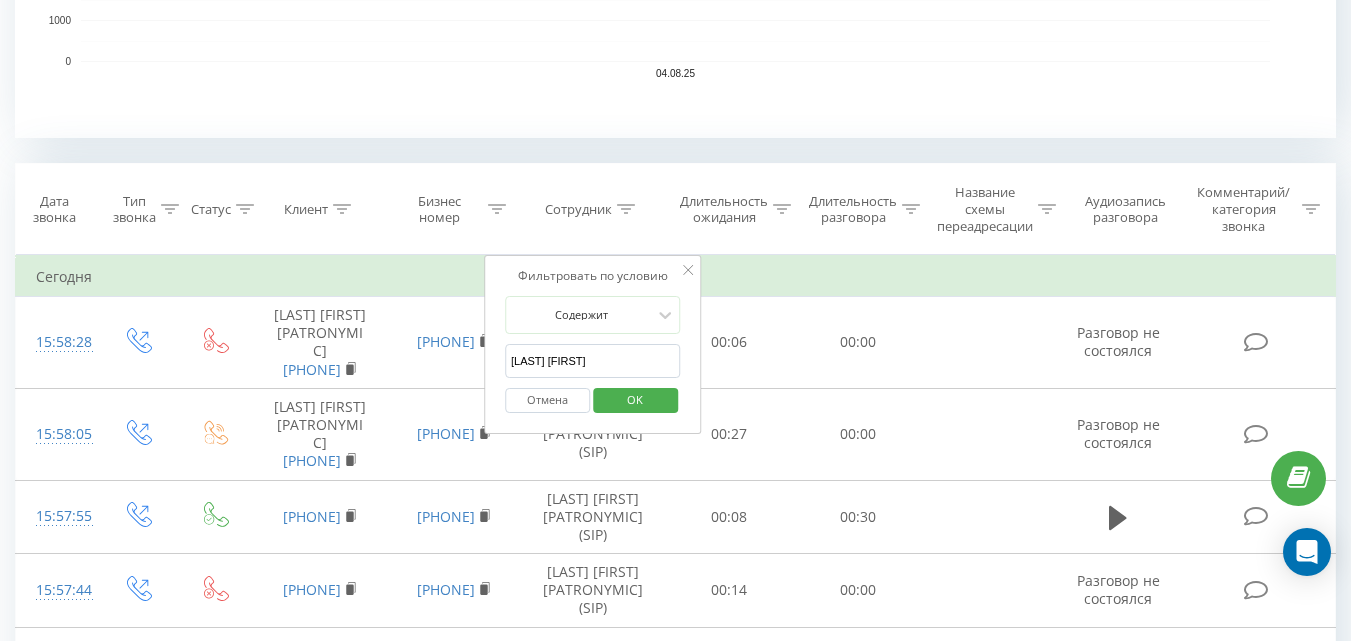 click on "OK" at bounding box center (635, 399) 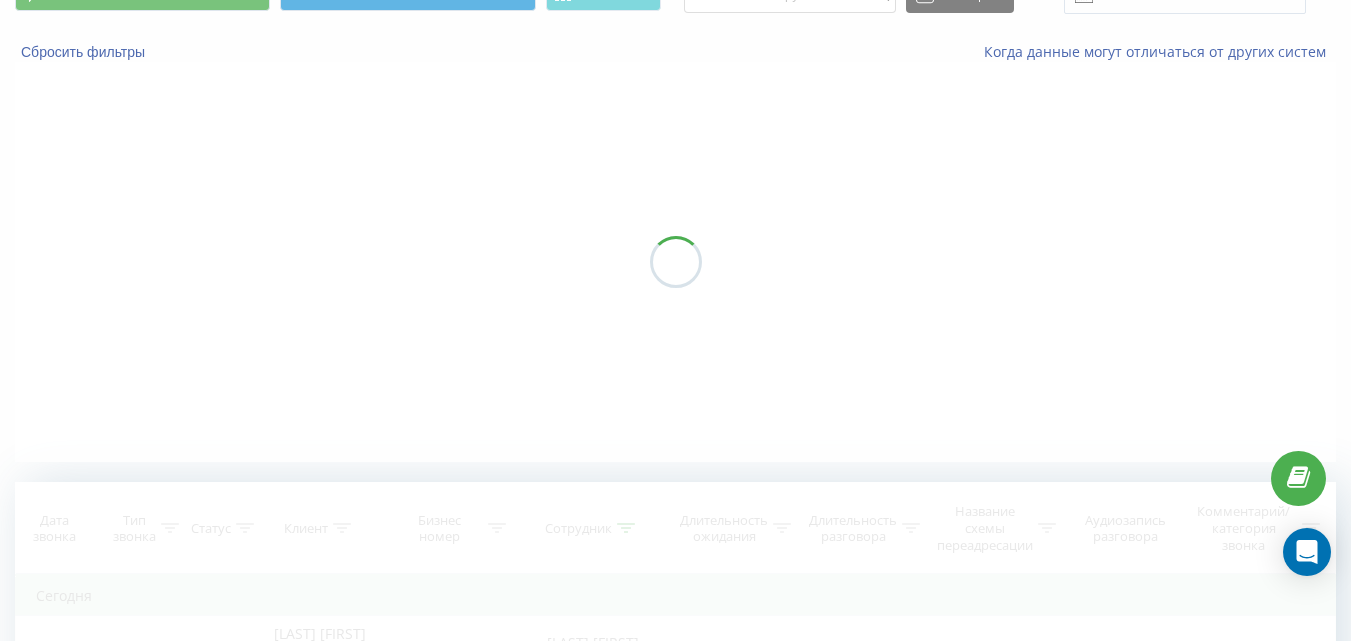 scroll, scrollTop: 0, scrollLeft: 0, axis: both 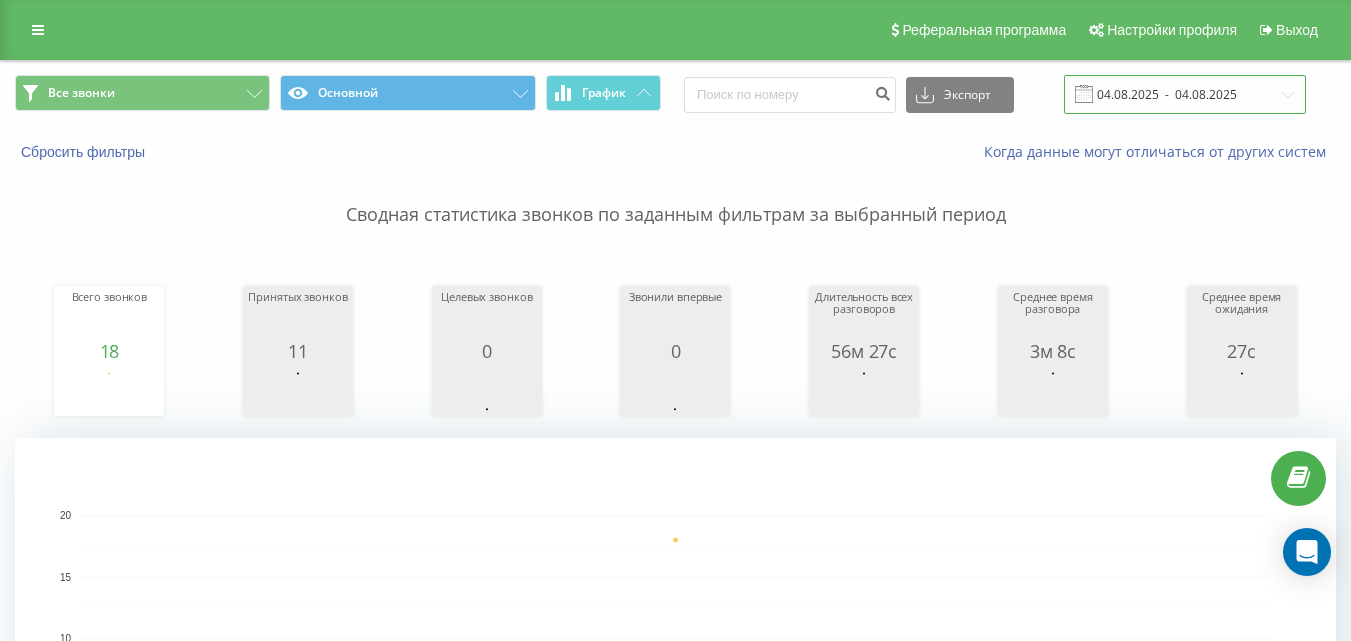 click on "04.08.2025  -  04.08.2025" at bounding box center [1185, 94] 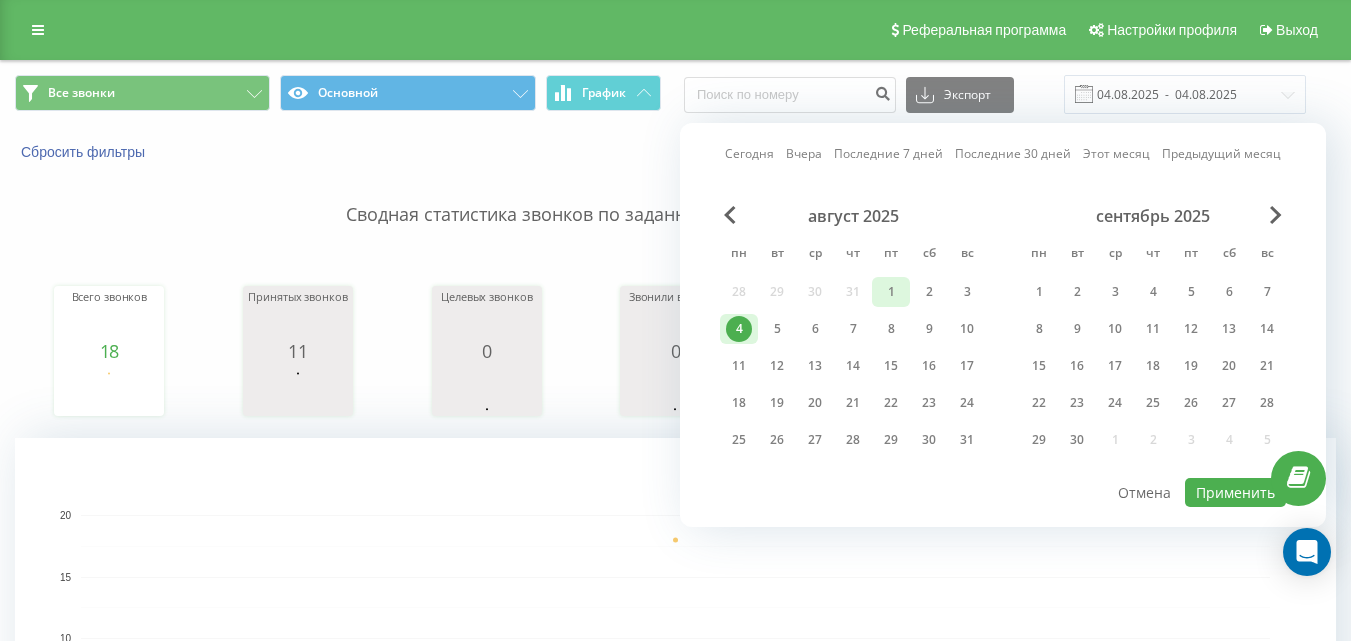 click on "1" at bounding box center [891, 292] 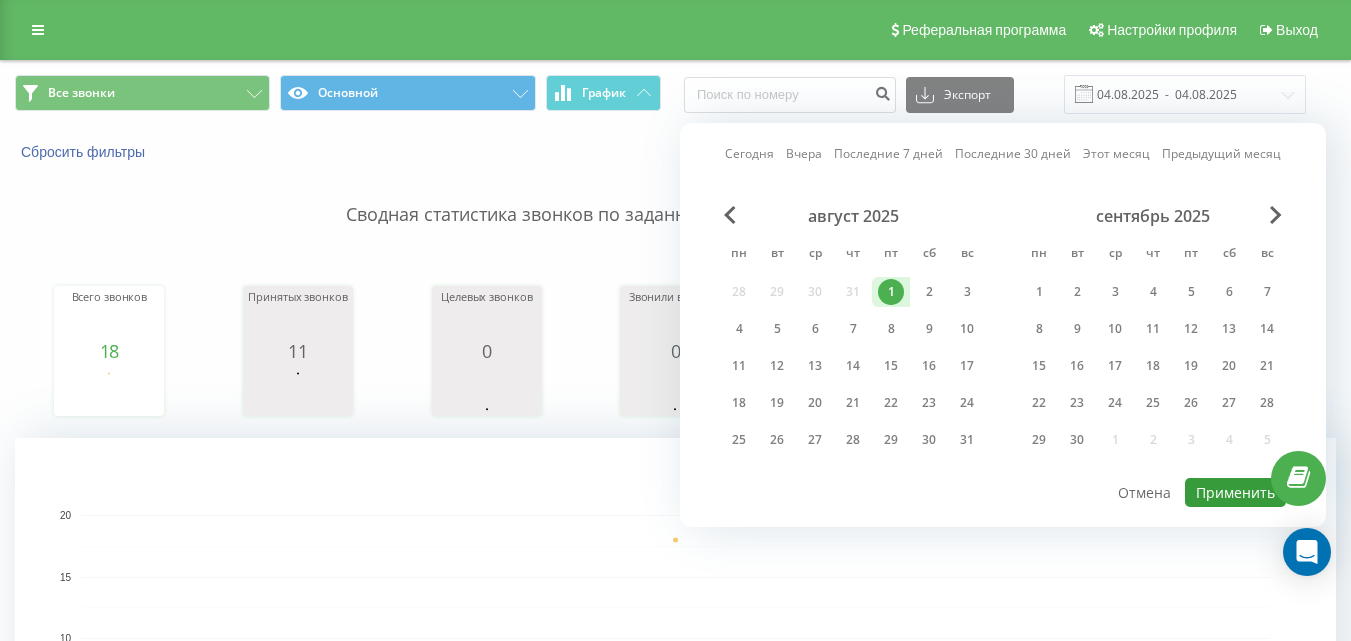 click on "Применить" at bounding box center [1235, 492] 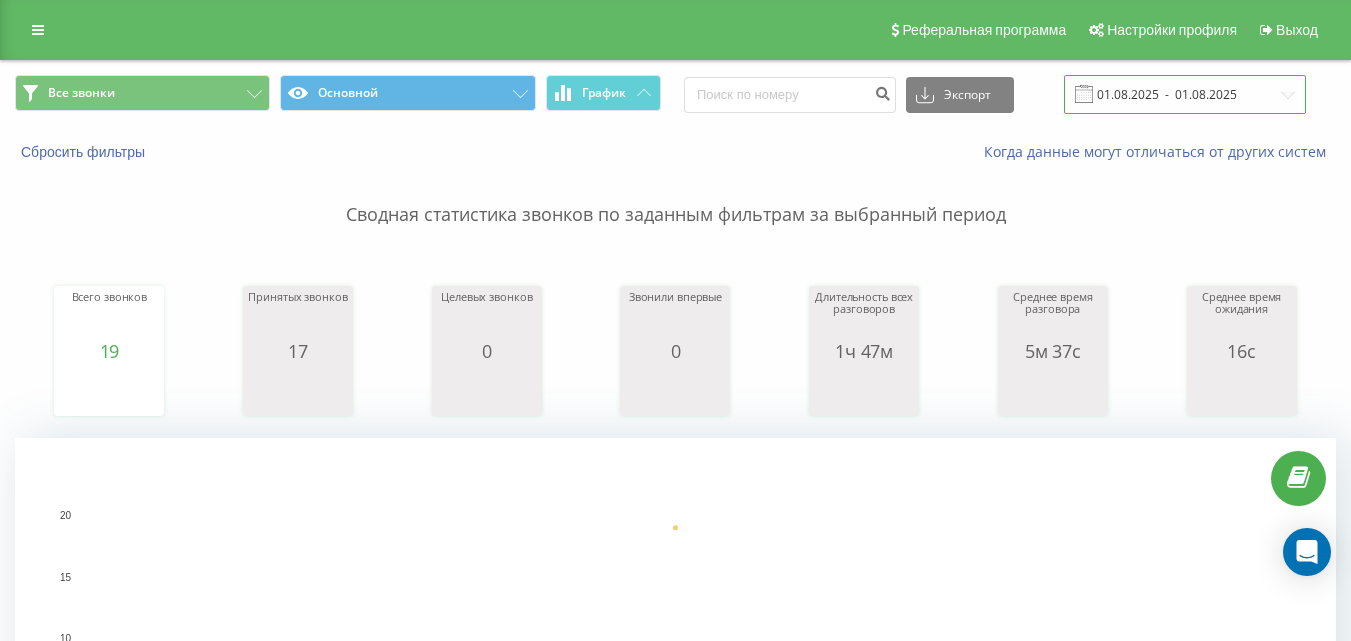 click on "01.08.2025  -  01.08.2025" at bounding box center (1185, 94) 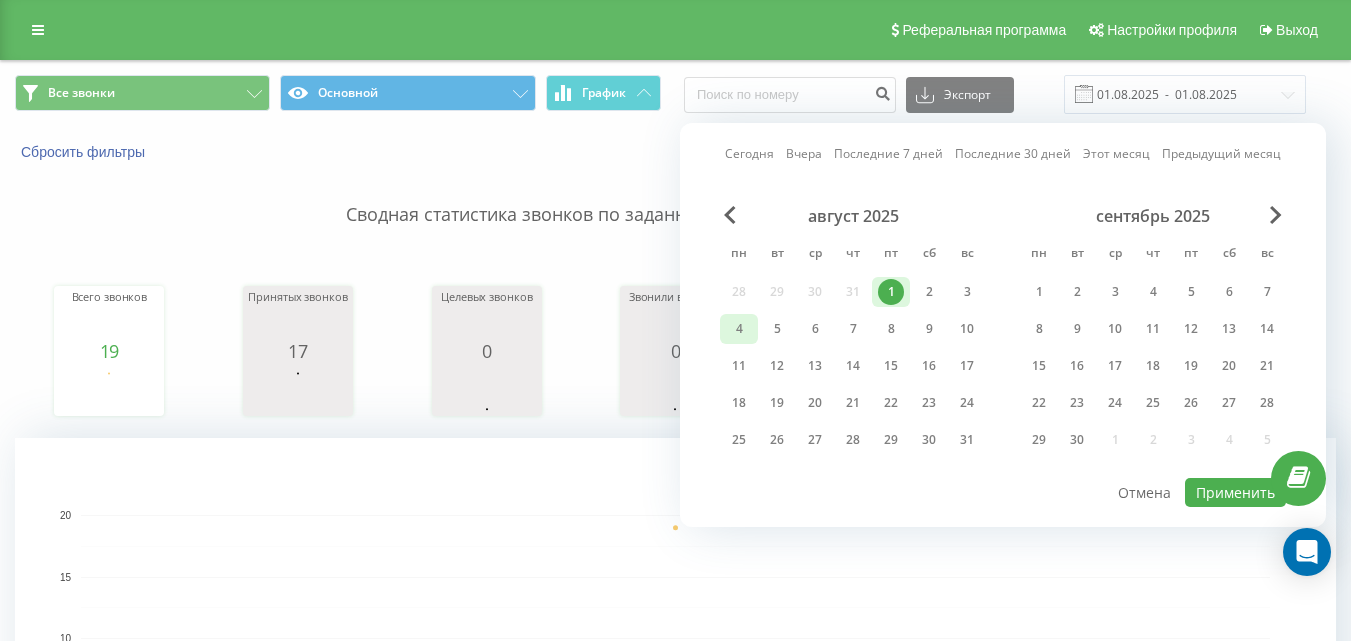 click on "4" at bounding box center [739, 329] 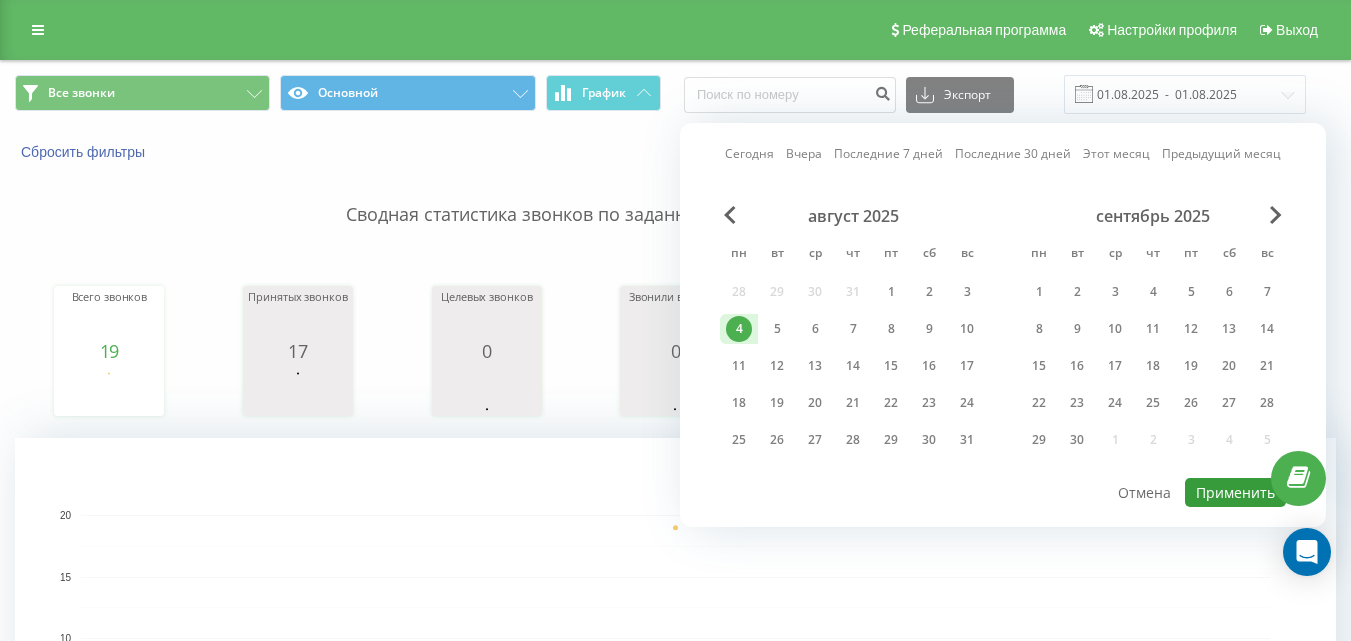 drag, startPoint x: 1225, startPoint y: 491, endPoint x: 1035, endPoint y: 467, distance: 191.5098 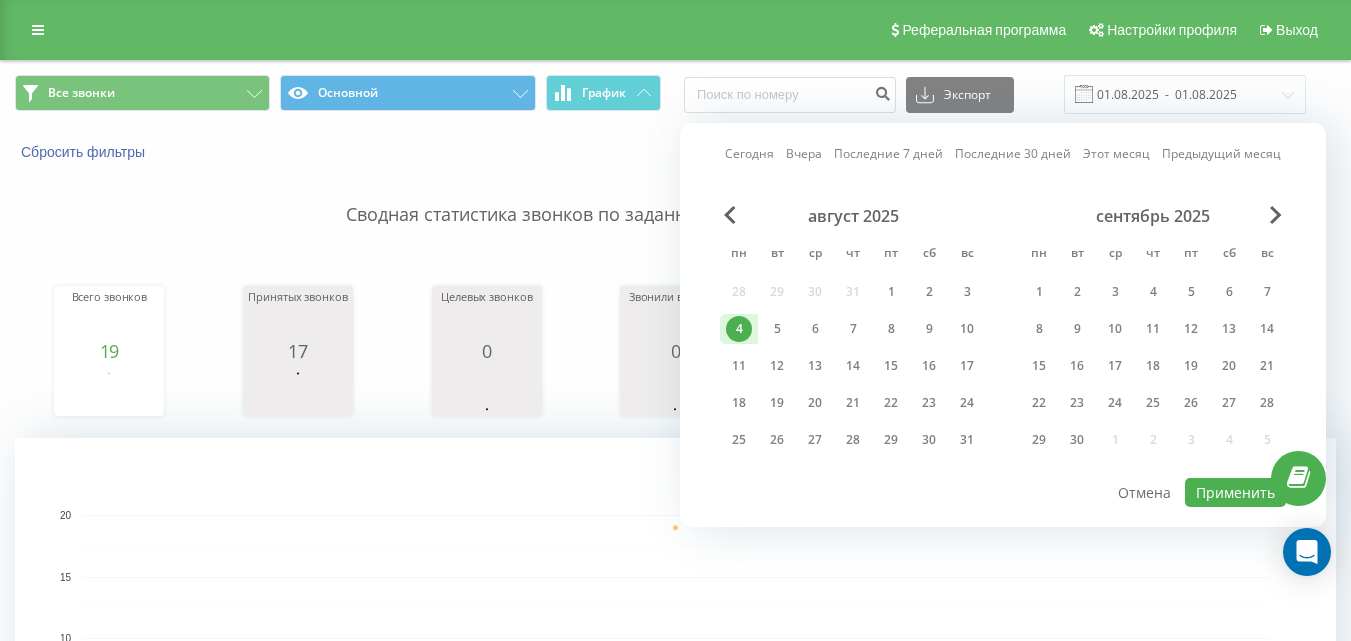 type on "04.08.2025  -  04.08.2025" 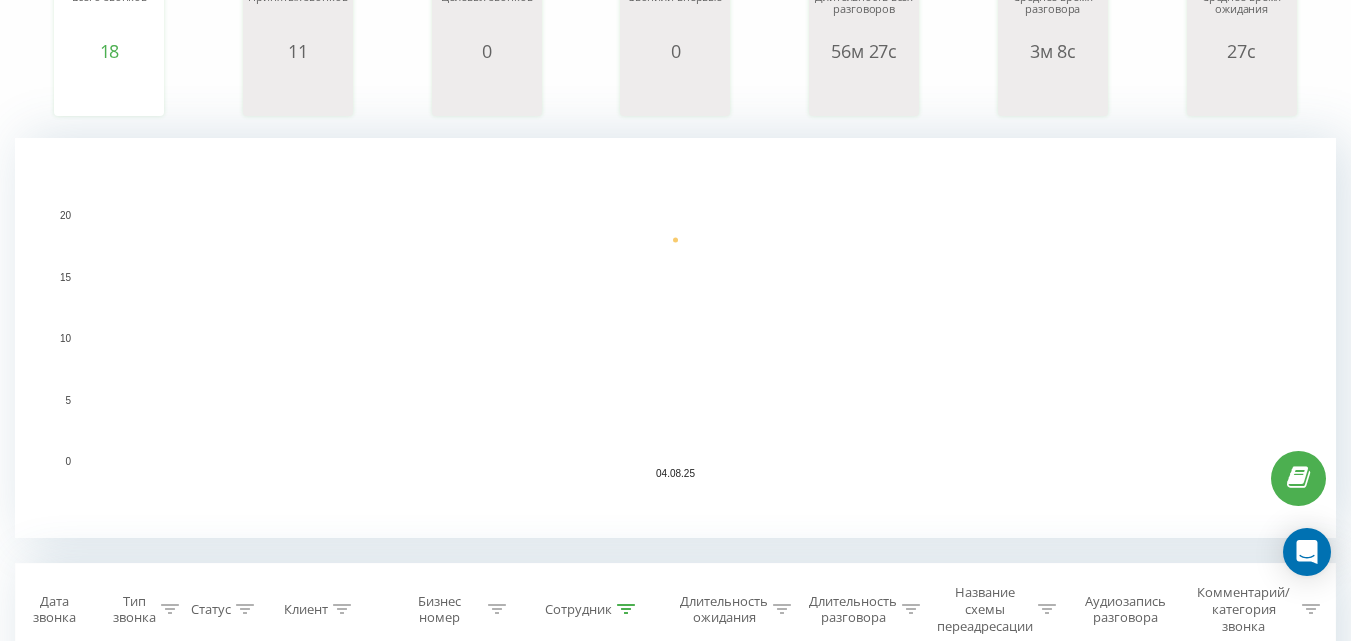 scroll, scrollTop: 700, scrollLeft: 0, axis: vertical 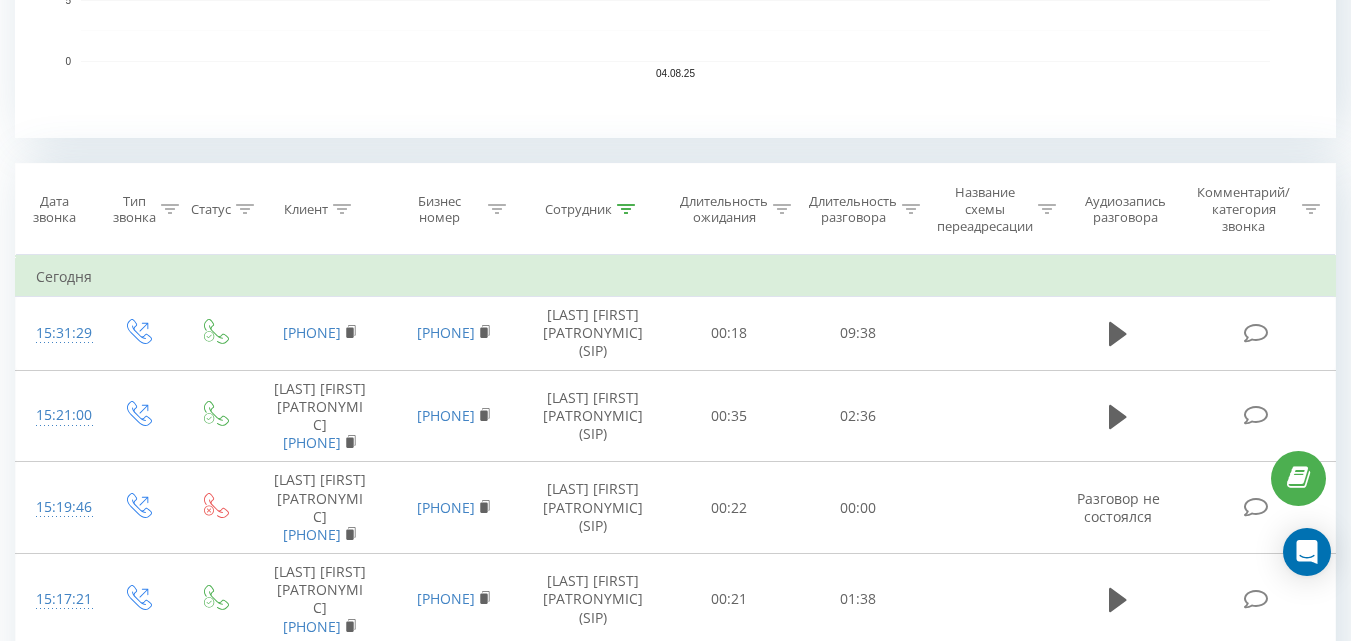 click 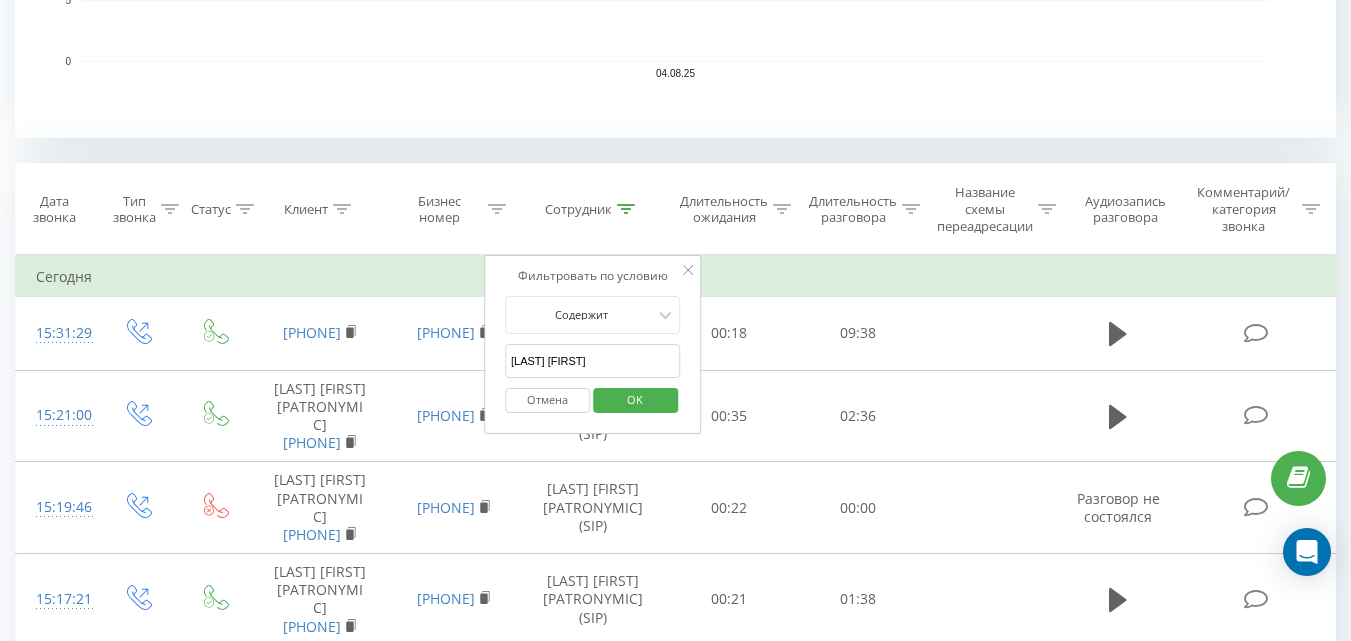 click on "[LAST] [FIRST]" at bounding box center (593, 361) 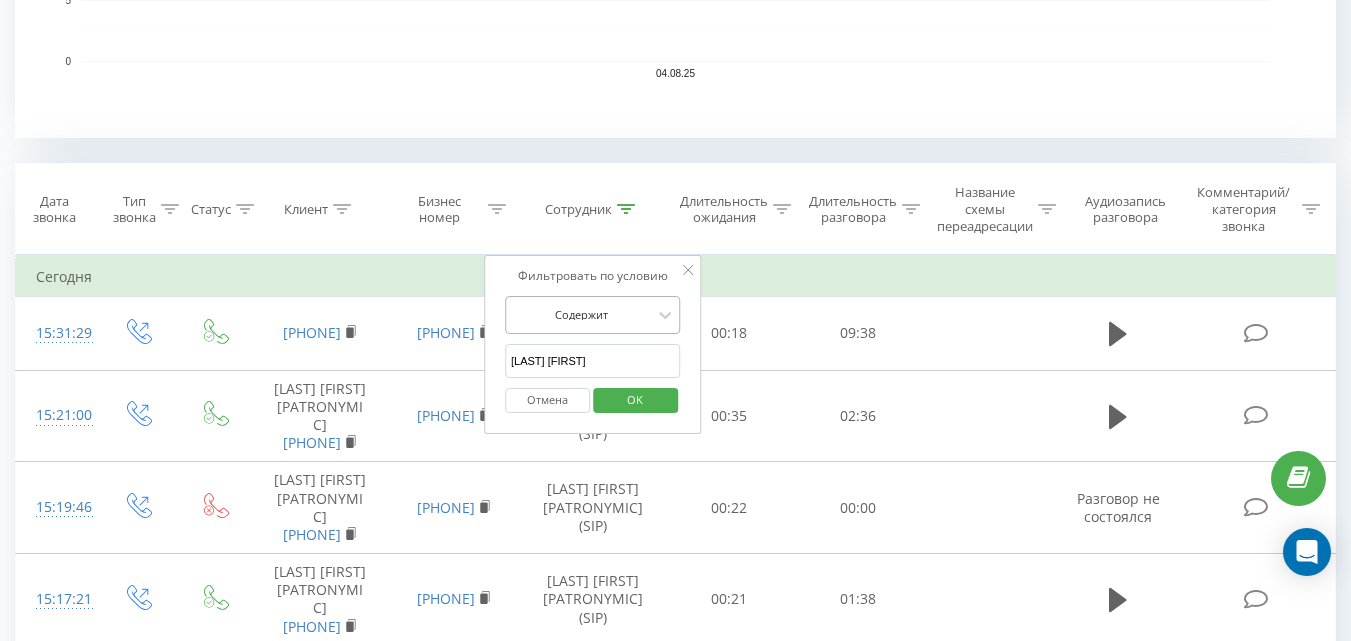drag, startPoint x: 582, startPoint y: 351, endPoint x: 608, endPoint y: 326, distance: 36.069378 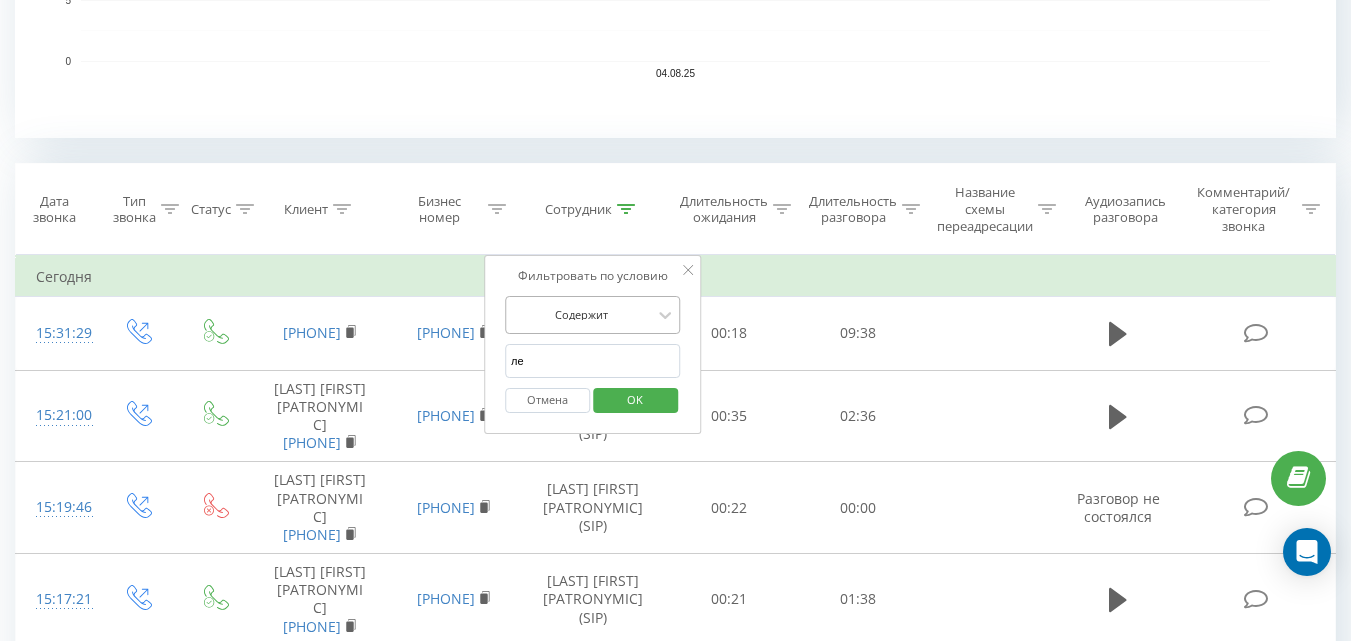 type on "л" 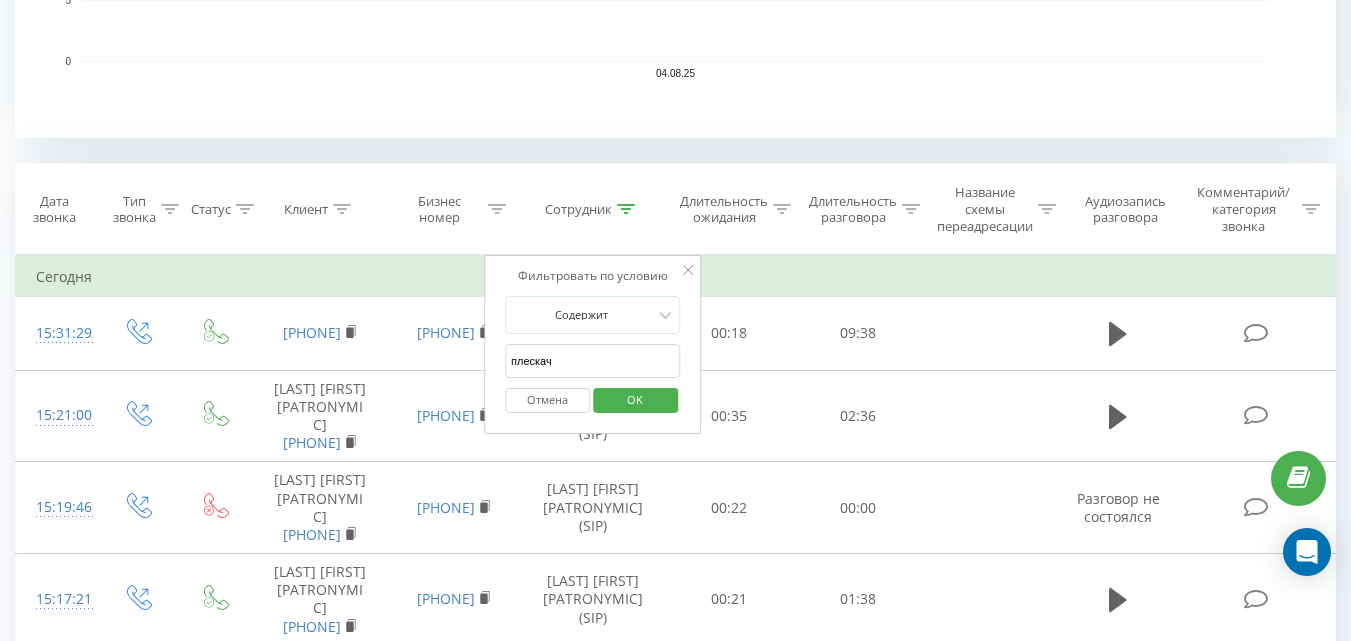 type on "плескач" 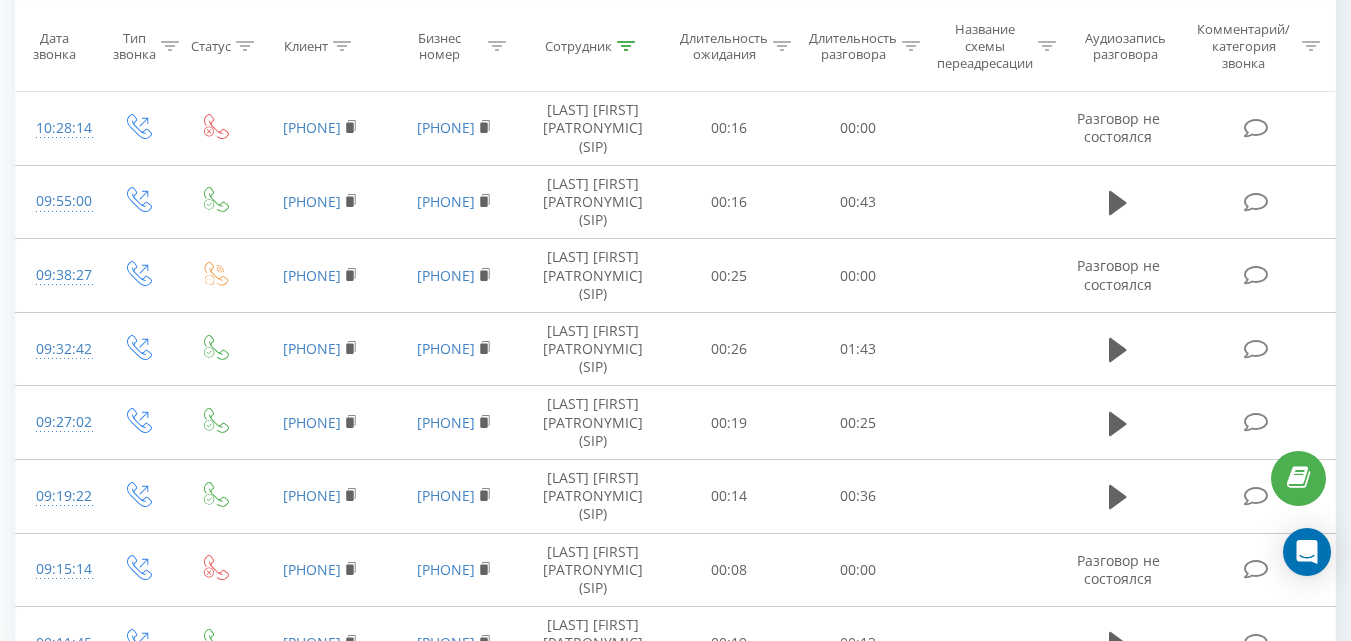 scroll, scrollTop: 2233, scrollLeft: 0, axis: vertical 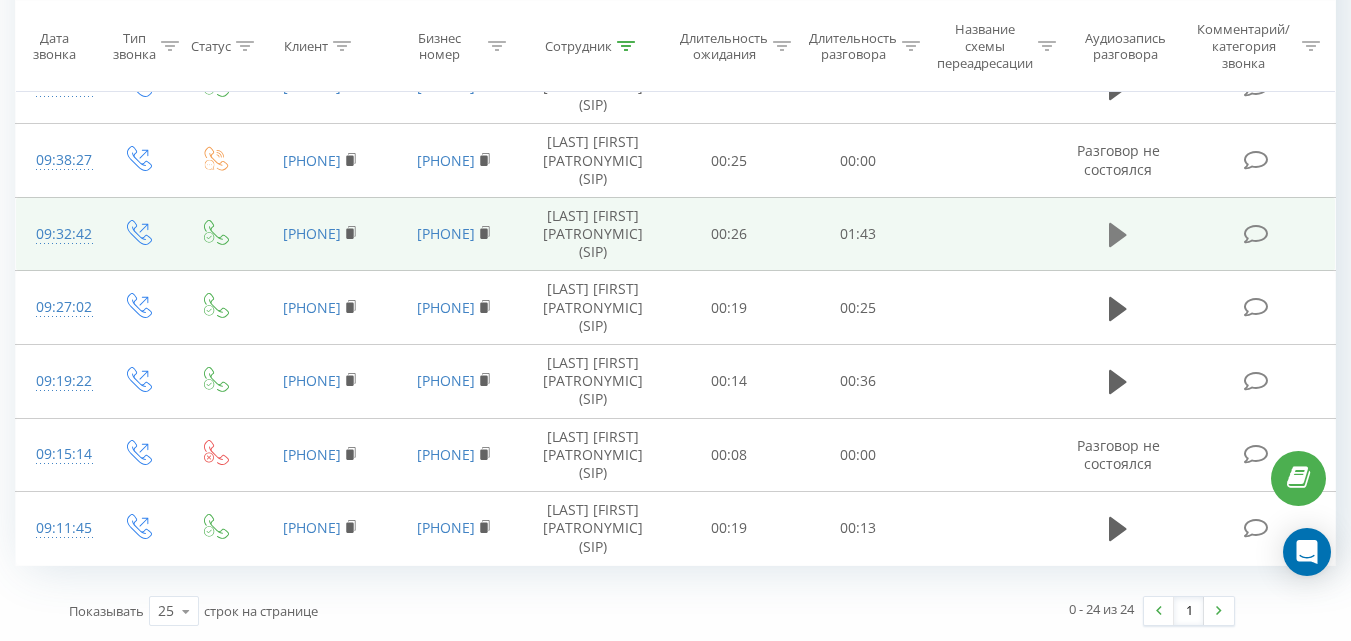 click at bounding box center (1118, 235) 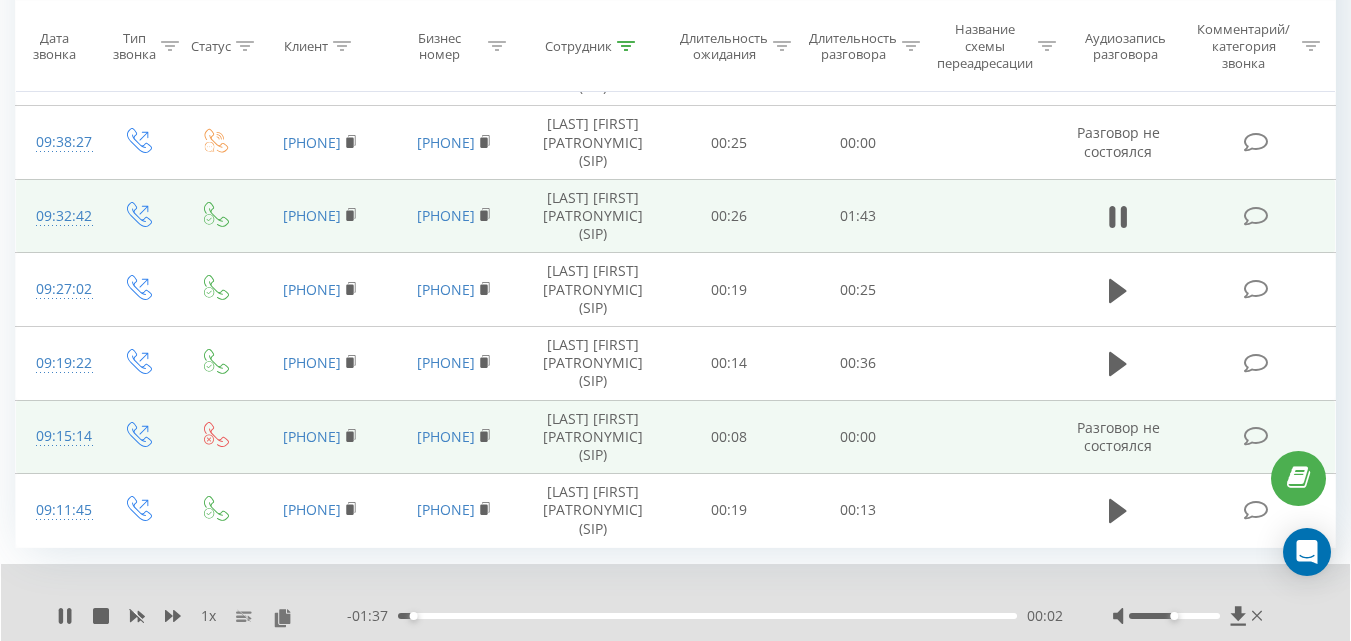 scroll, scrollTop: 2310, scrollLeft: 0, axis: vertical 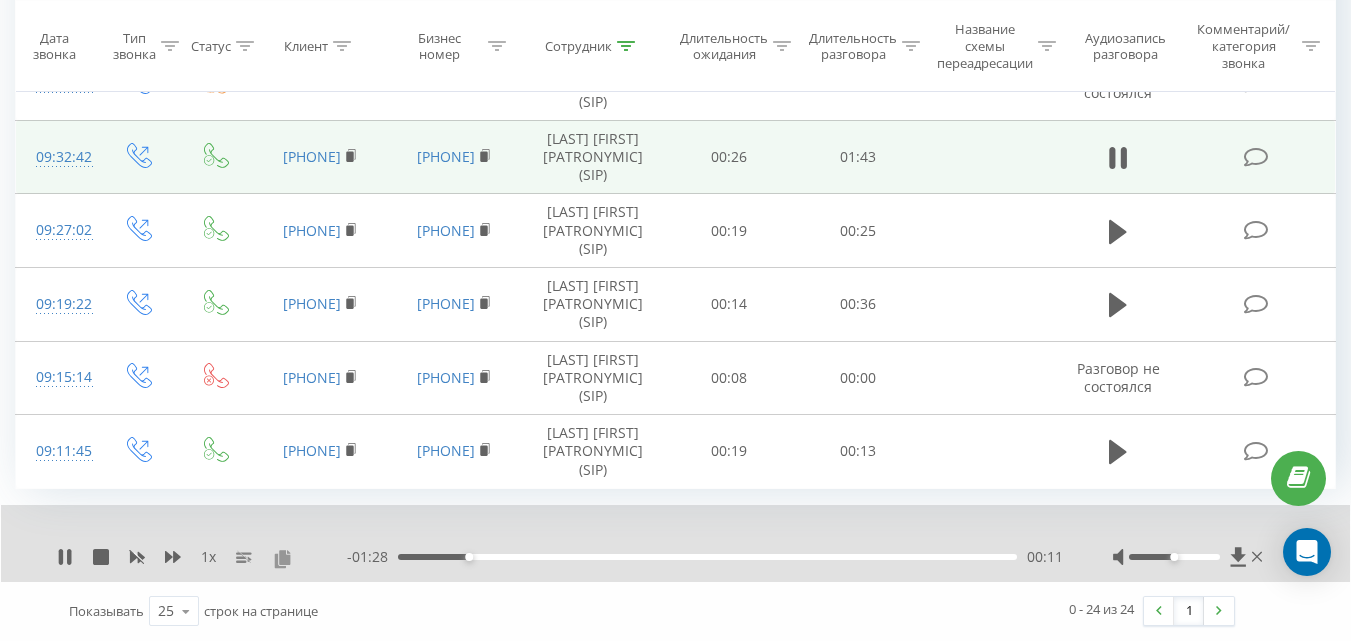 click at bounding box center [282, 558] 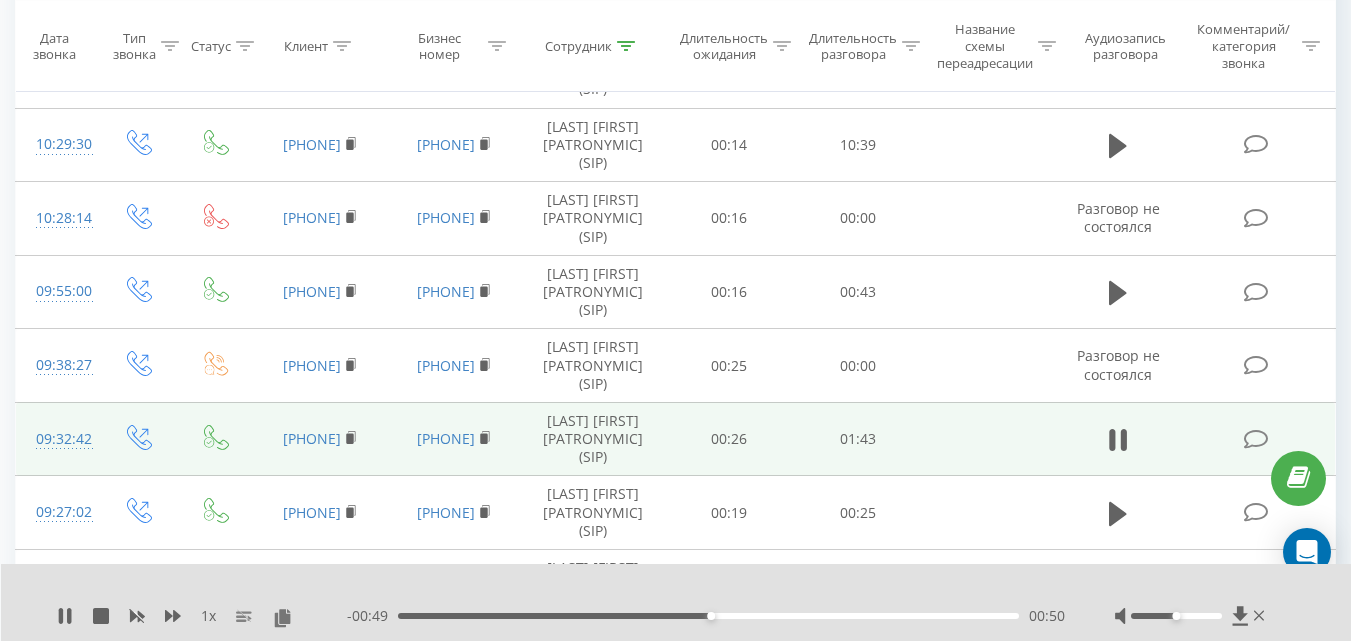 scroll, scrollTop: 1910, scrollLeft: 0, axis: vertical 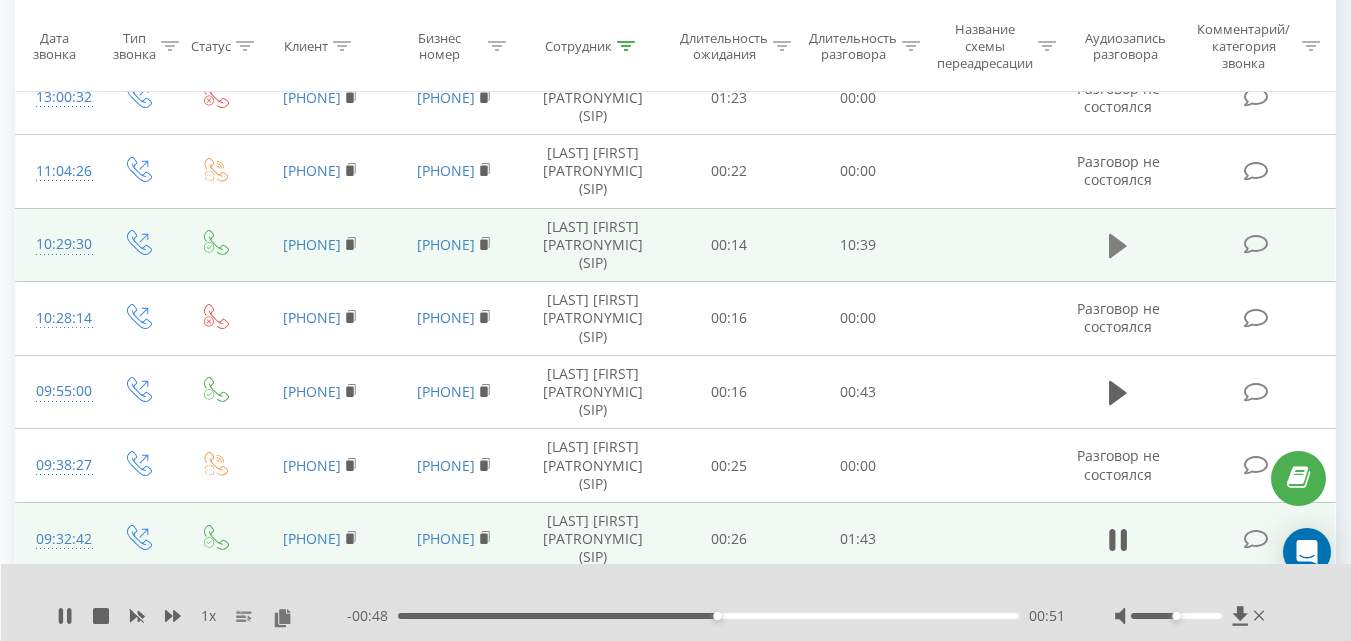 click 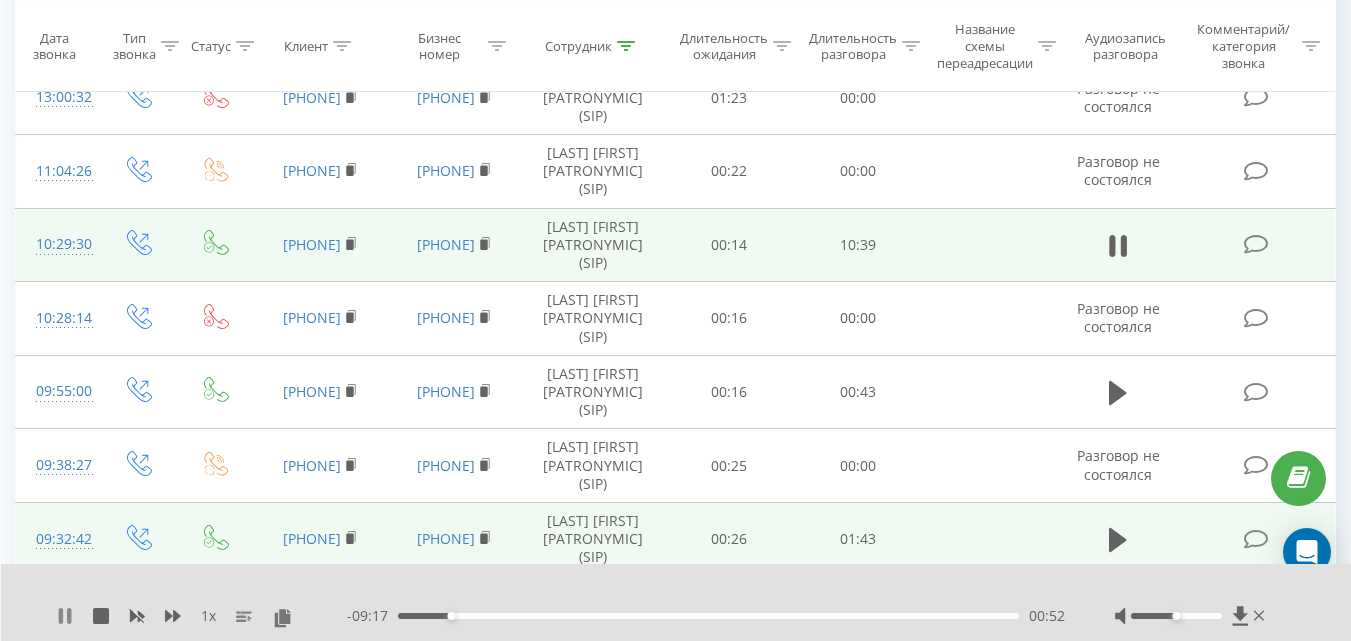 click 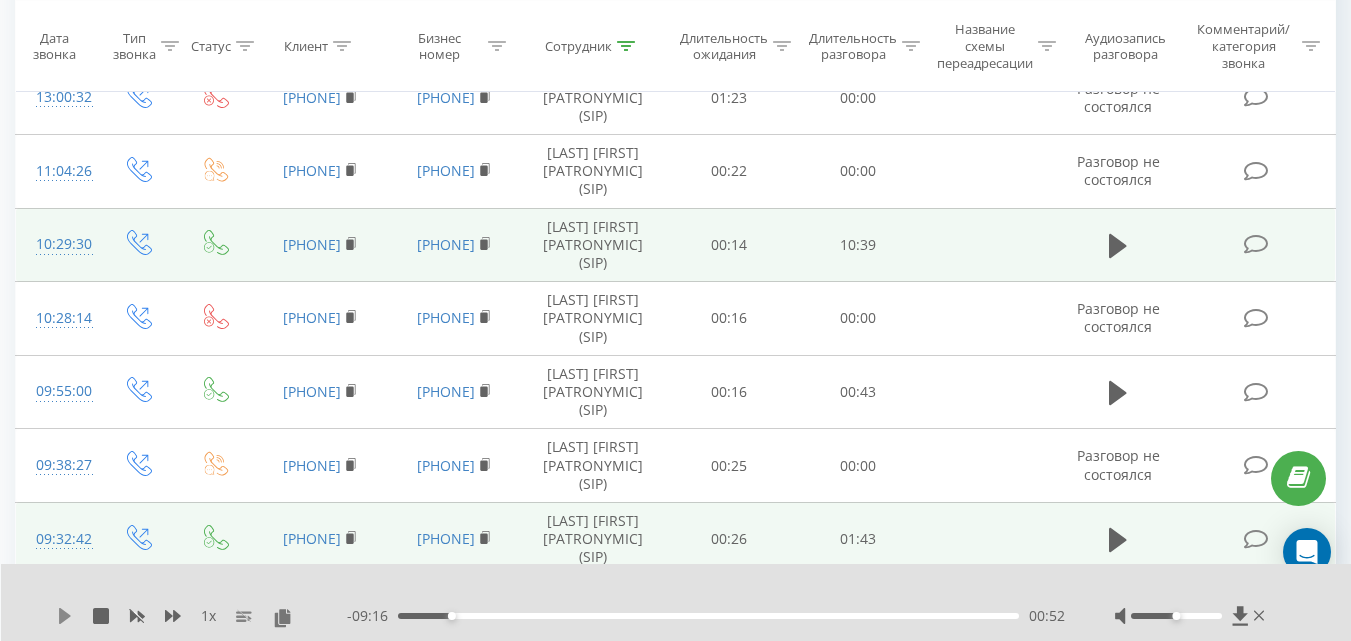click 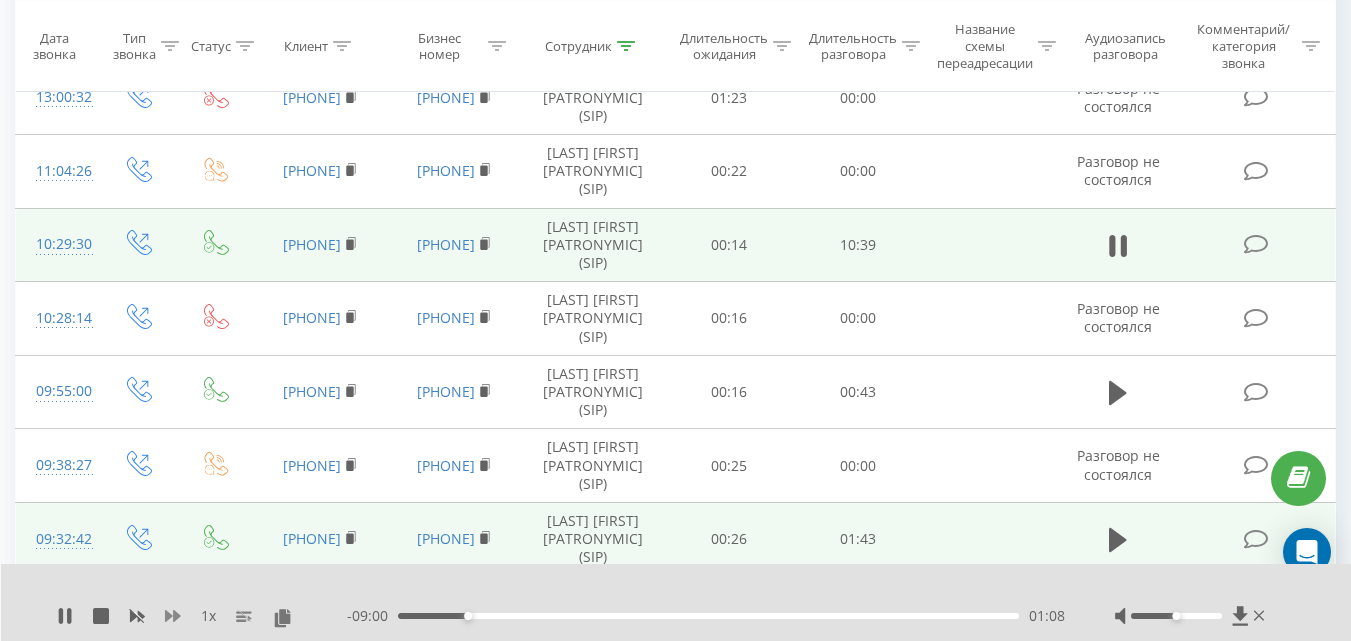 click 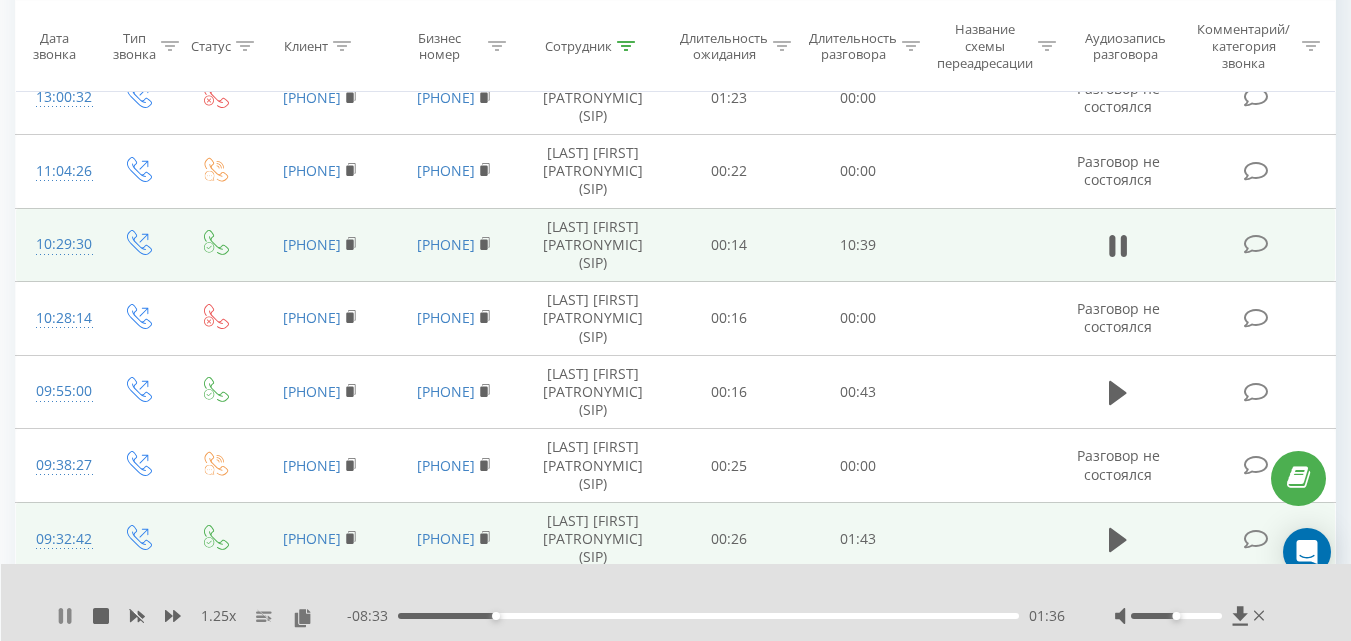 click 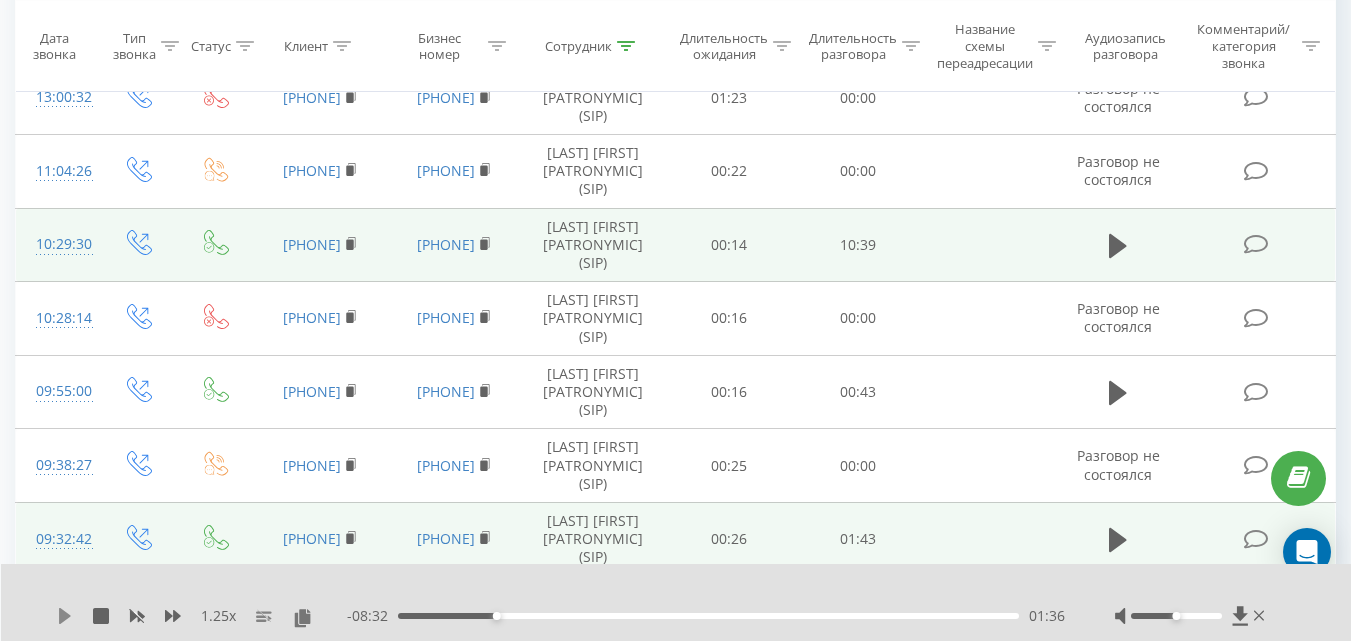 click 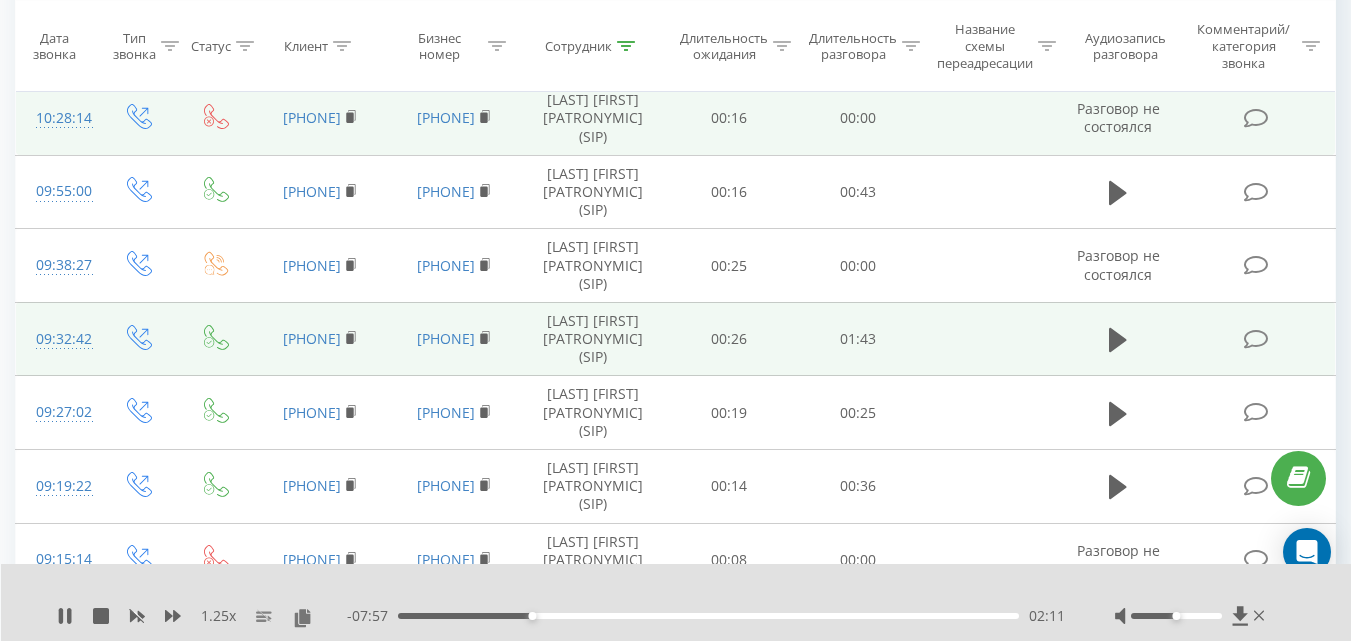 scroll, scrollTop: 2010, scrollLeft: 0, axis: vertical 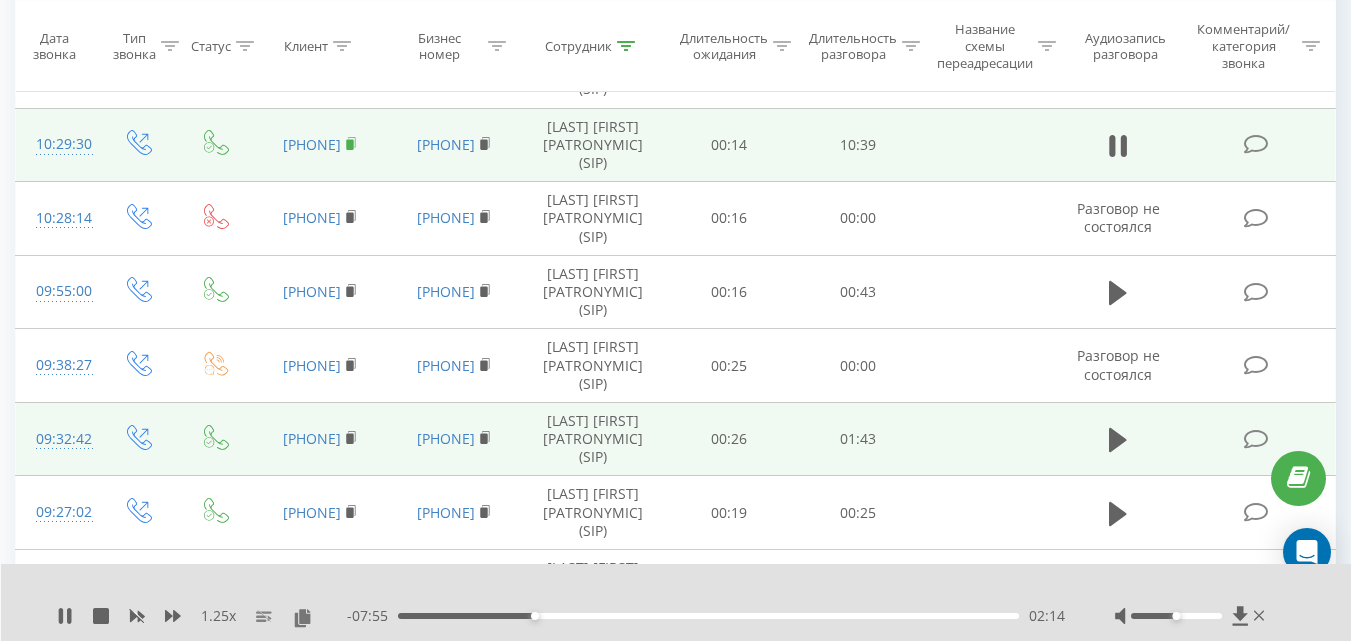 click 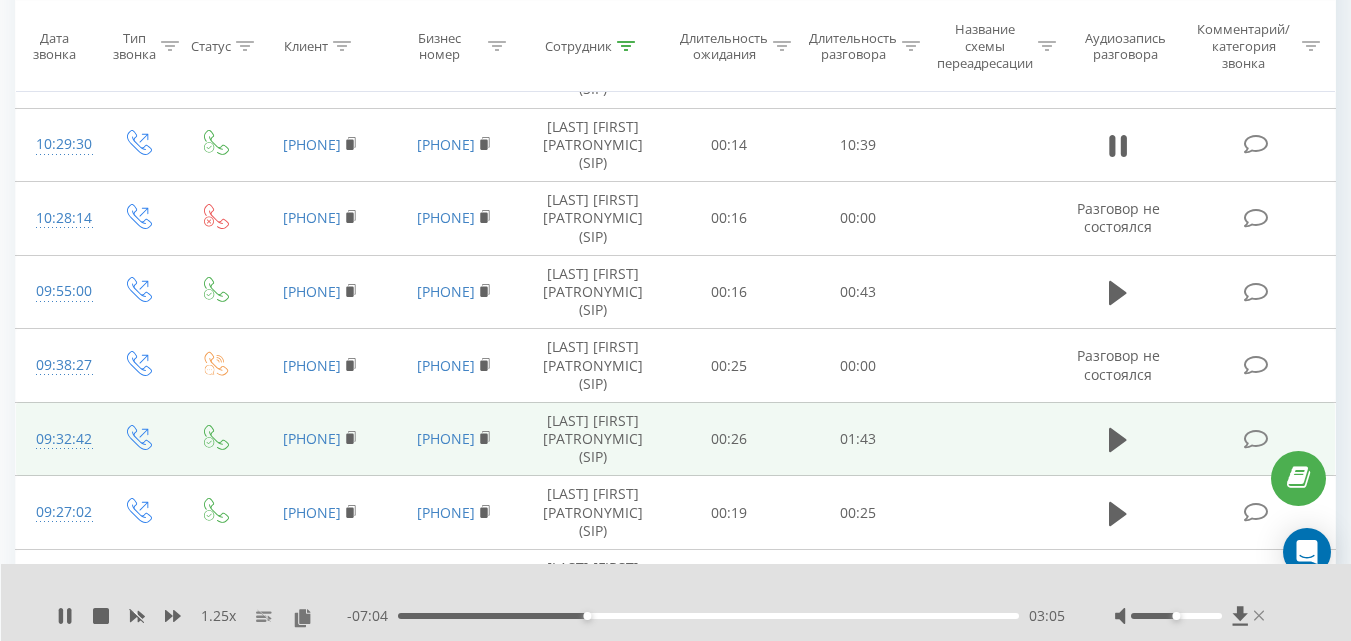 click 